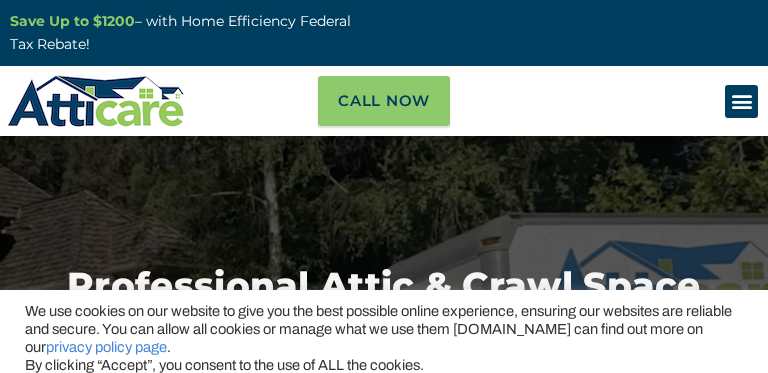 scroll, scrollTop: 0, scrollLeft: 0, axis: both 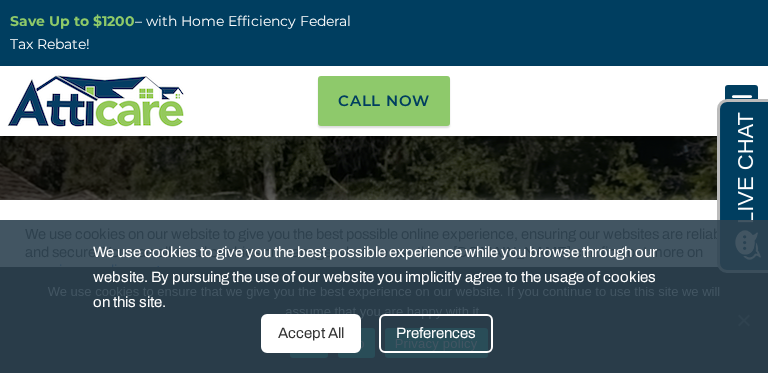 click on "Accept All" at bounding box center (311, 333) 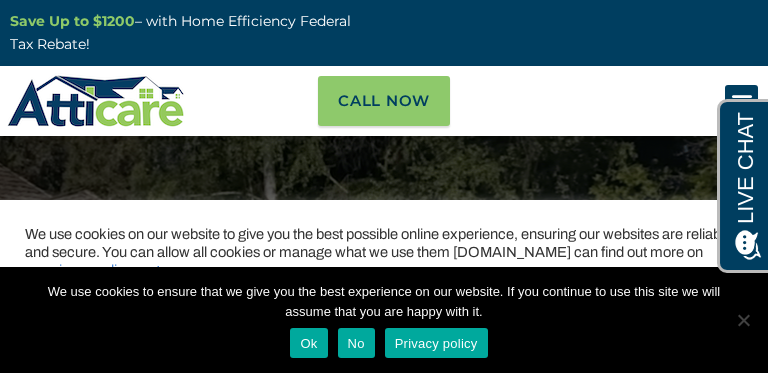 click on "No" at bounding box center (356, 343) 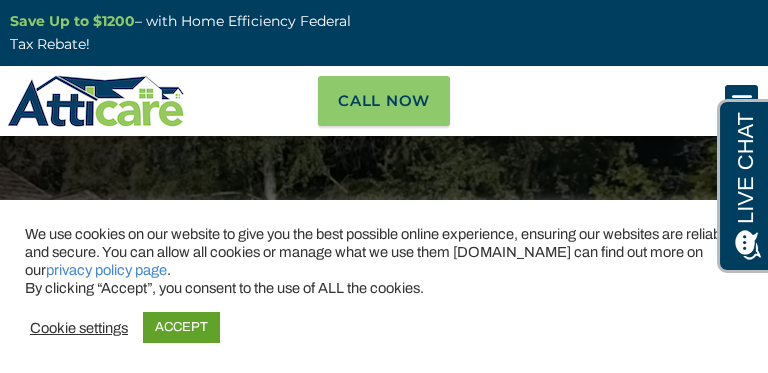 click on "ACCEPT" at bounding box center [181, 327] 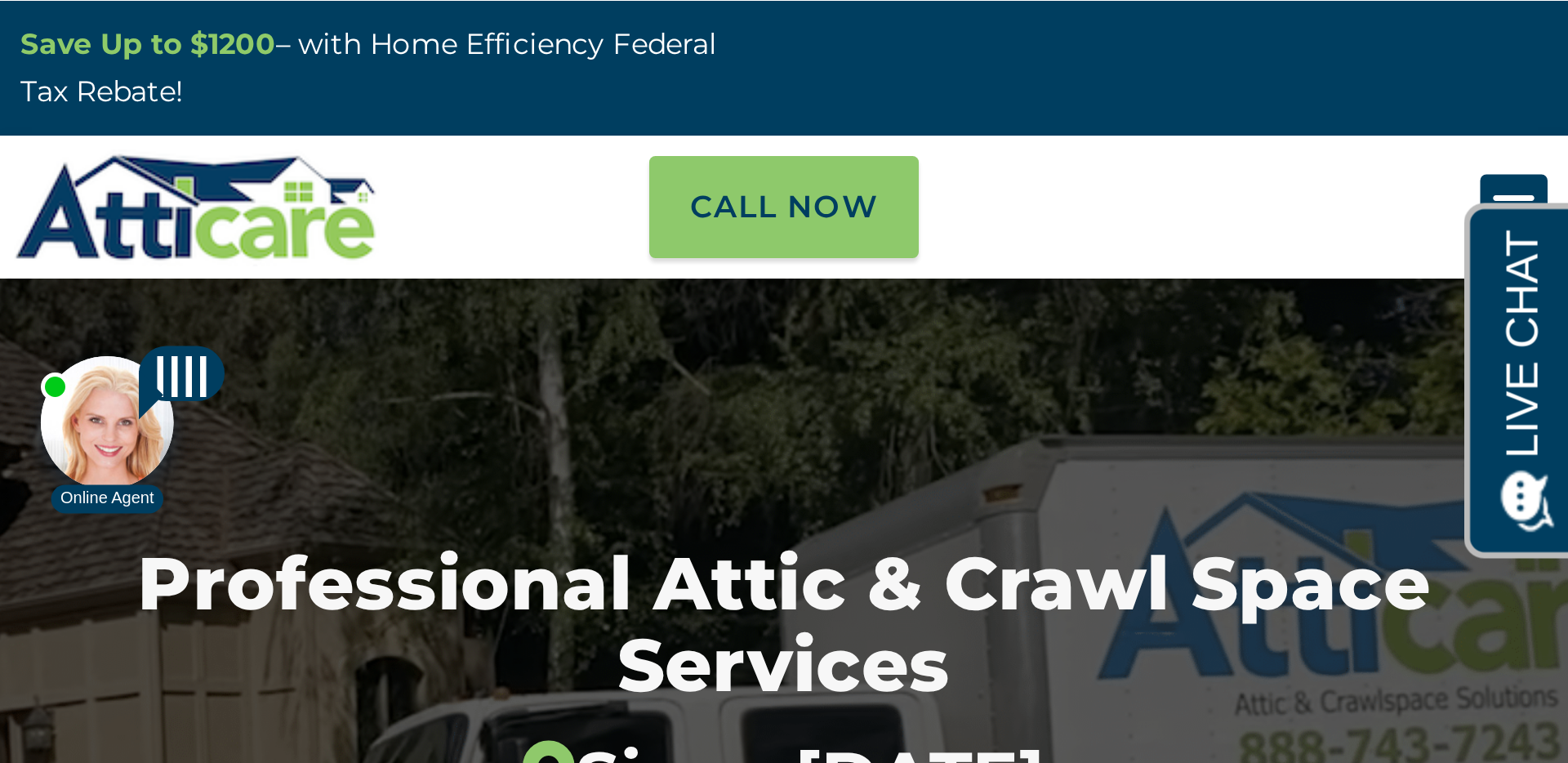 scroll, scrollTop: 0, scrollLeft: 0, axis: both 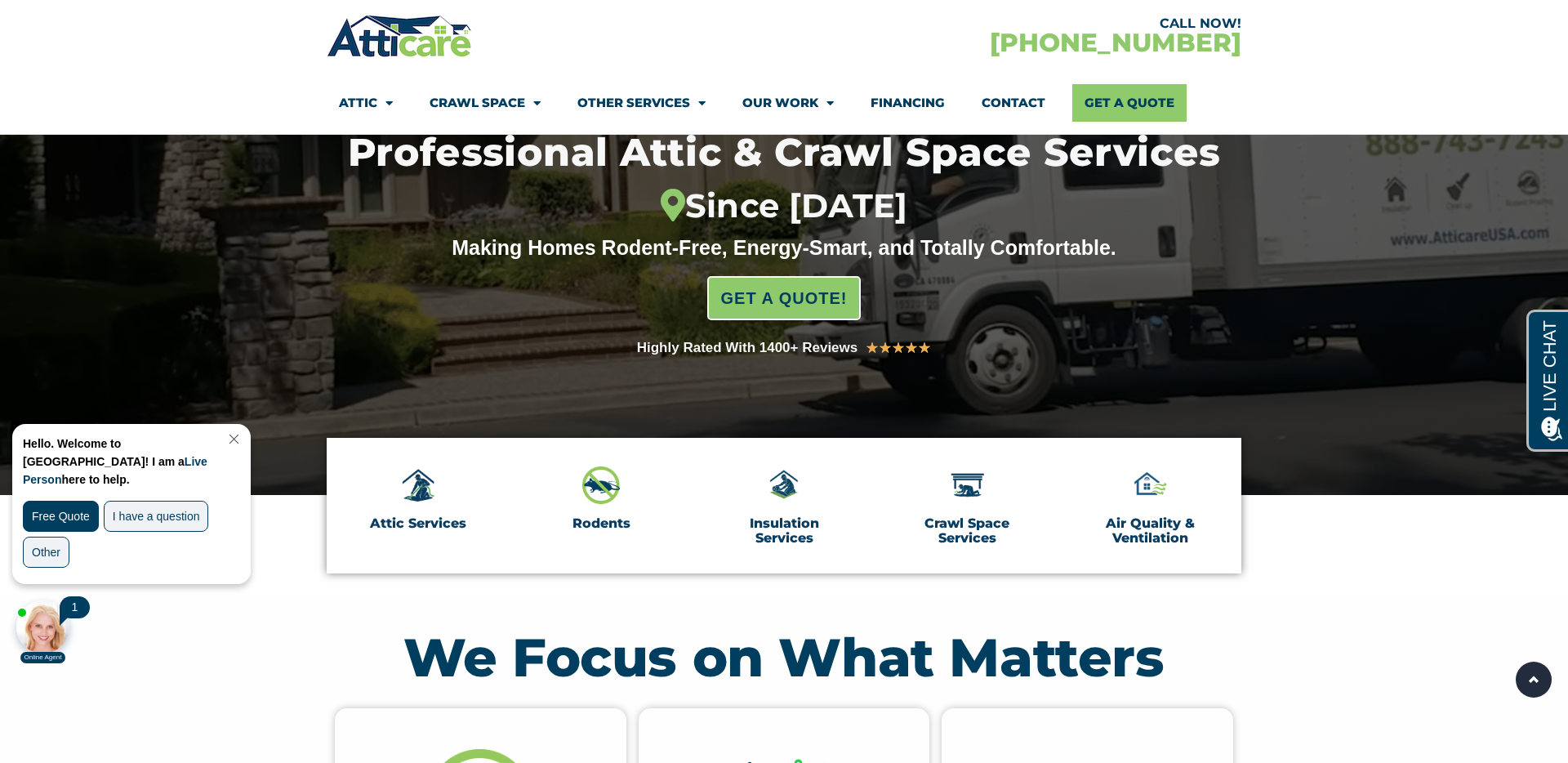click on "We Focus on What Matters
Rodent-Free Home! We seal entry points, eliminate infestations, and thoroughly clean contaminated areas — removing carcasses, odors, and toxic rodent waste
BOOK [DATE]
Healthier Indoor Air Quality We inspect and repair your ventilation and duct systems to enhance airflow and indoor air quality—helping reduce [MEDICAL_DATA], [MEDICAL_DATA], and other respiratory concerns
BOOK [DATE]
Energy Efficiency and Lower Energy Bills" at bounding box center (784, 928) 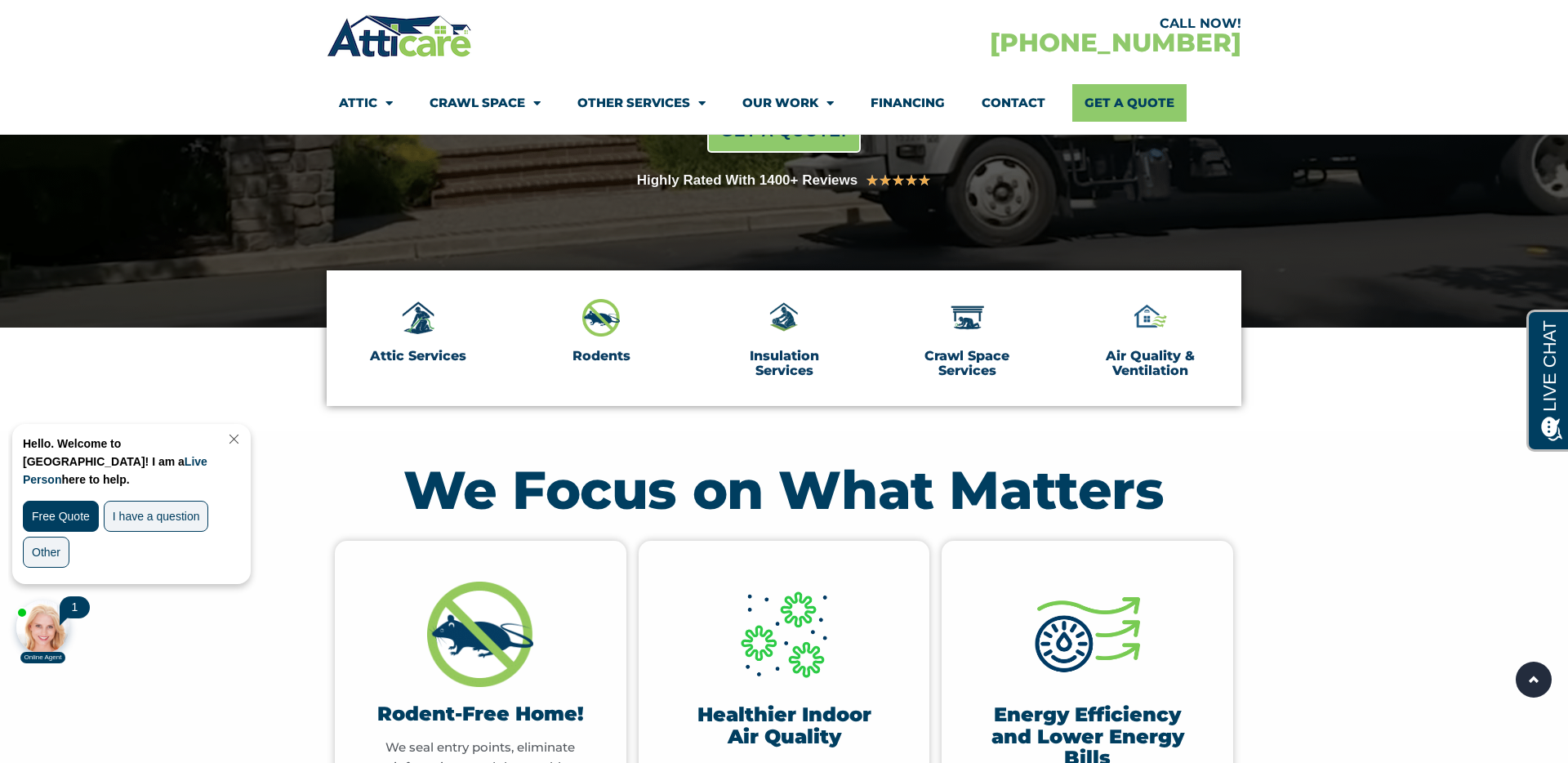 scroll, scrollTop: 404, scrollLeft: 0, axis: vertical 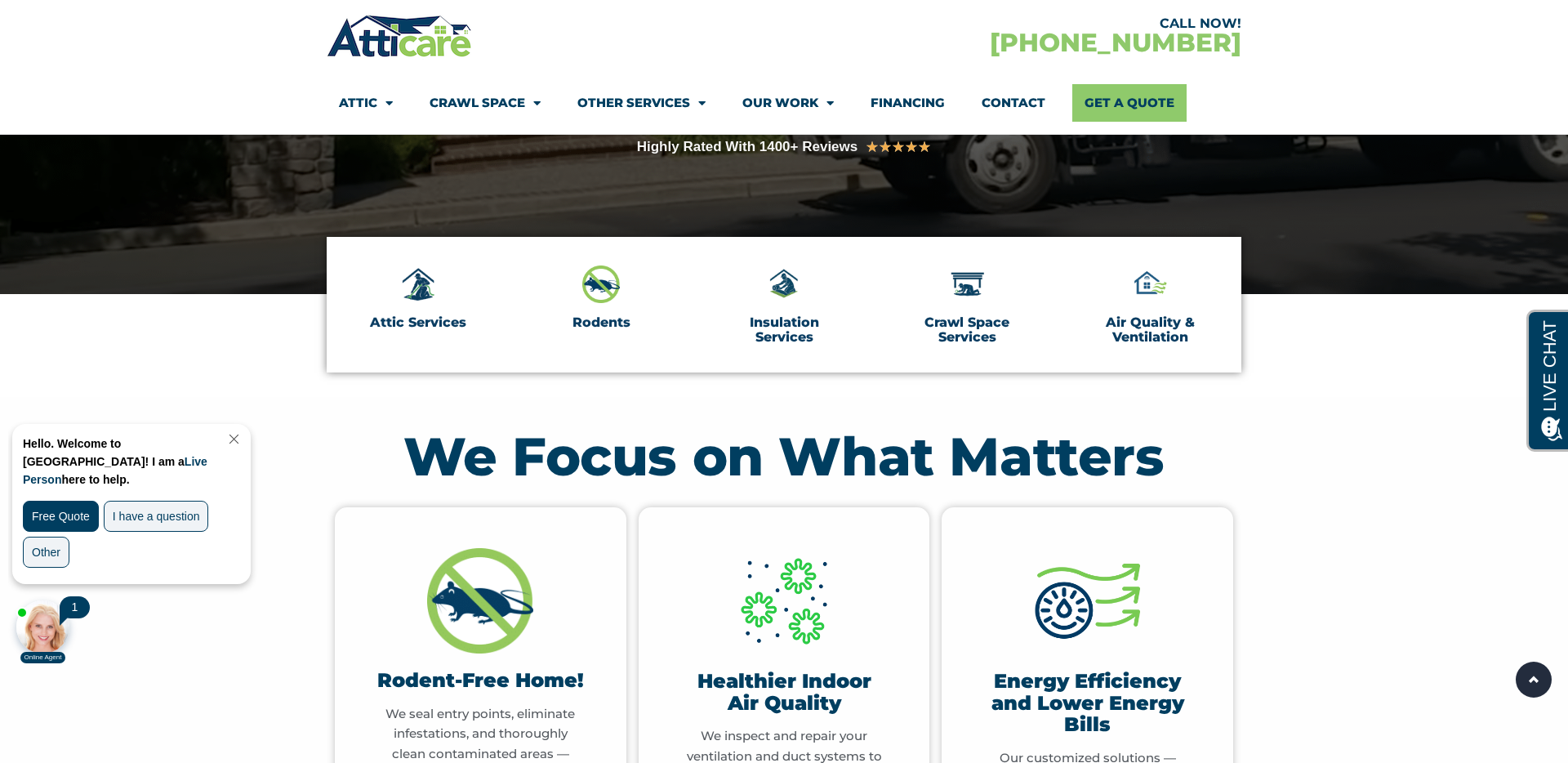 click at bounding box center (232, 439) 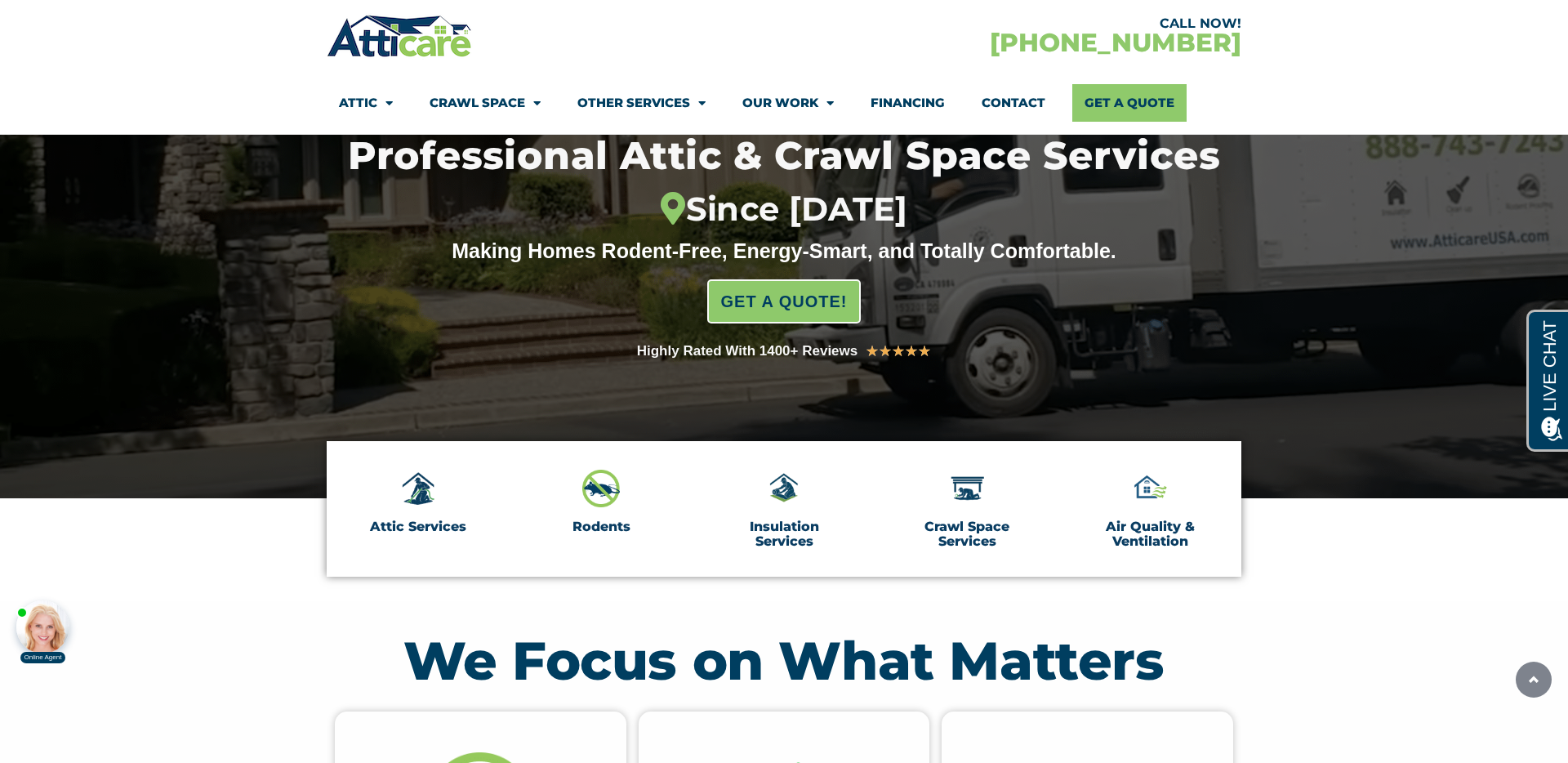 scroll, scrollTop: 221, scrollLeft: 0, axis: vertical 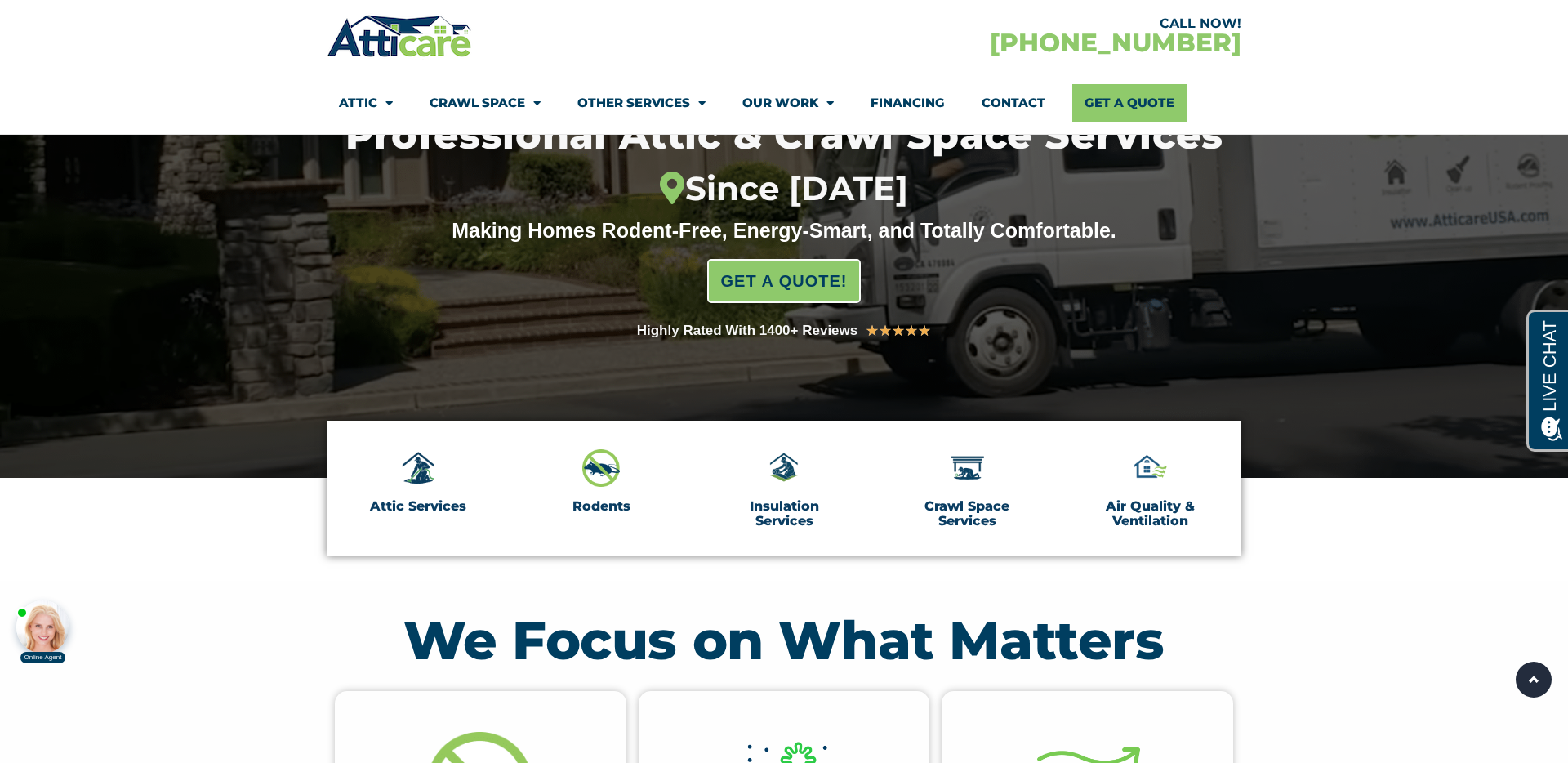 click on "Our Work" 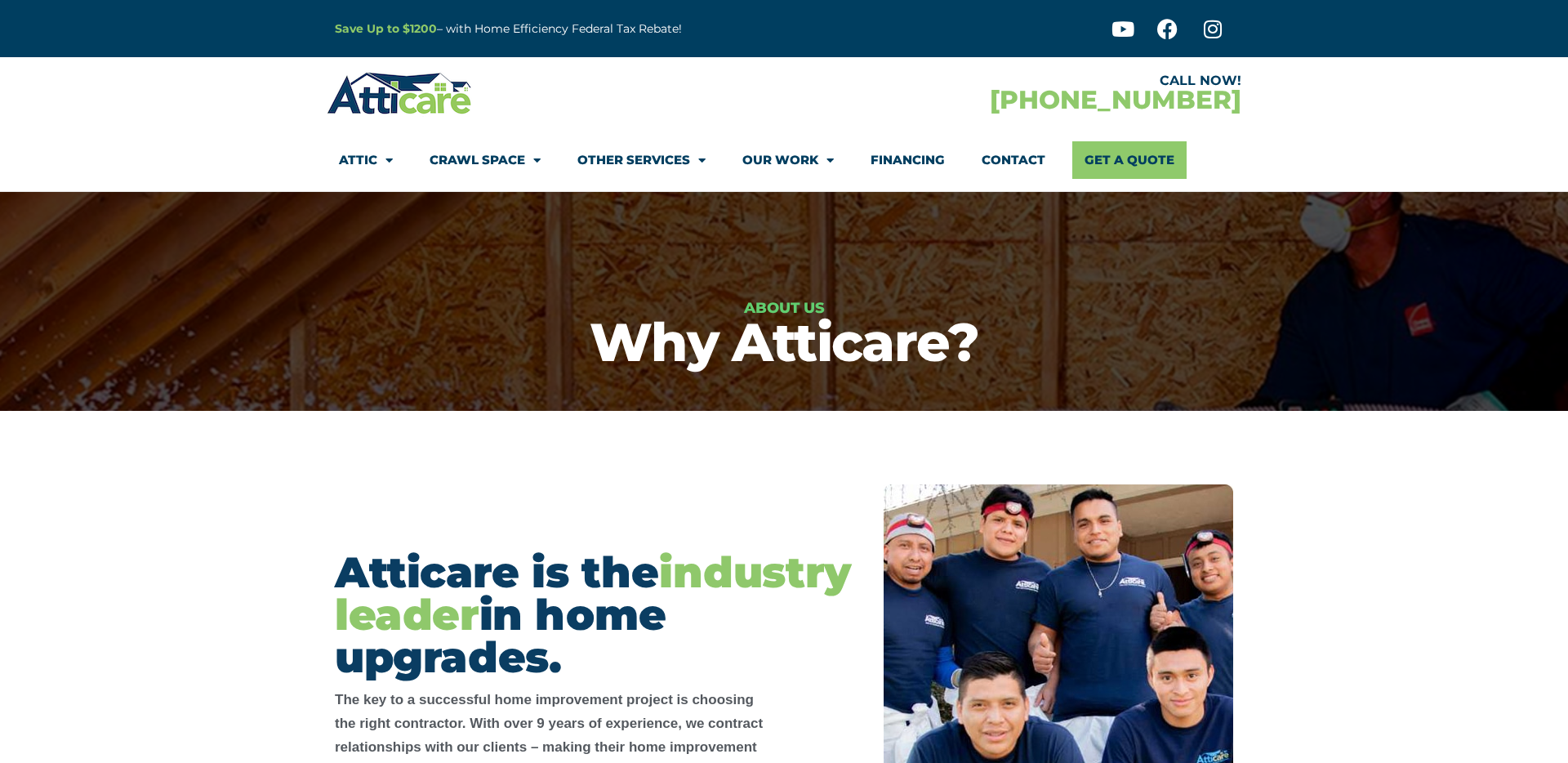scroll, scrollTop: 0, scrollLeft: 0, axis: both 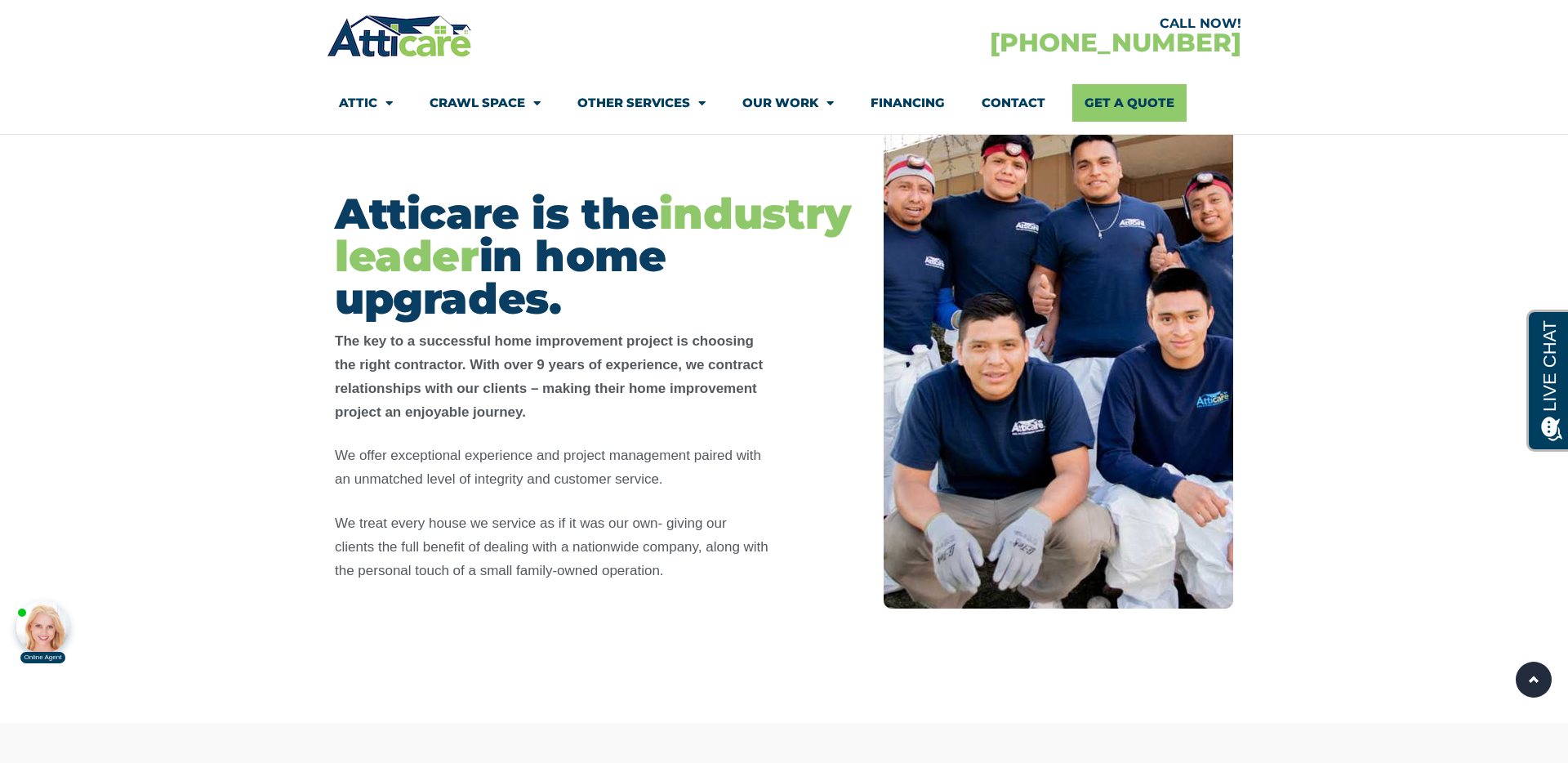 click on "The key to a successful home improvement project is choosing the right contractor. With over 9 years of experience, we contract relationships with our clients – making their home improvement project an enjoyable journey." at bounding box center (549, 376) 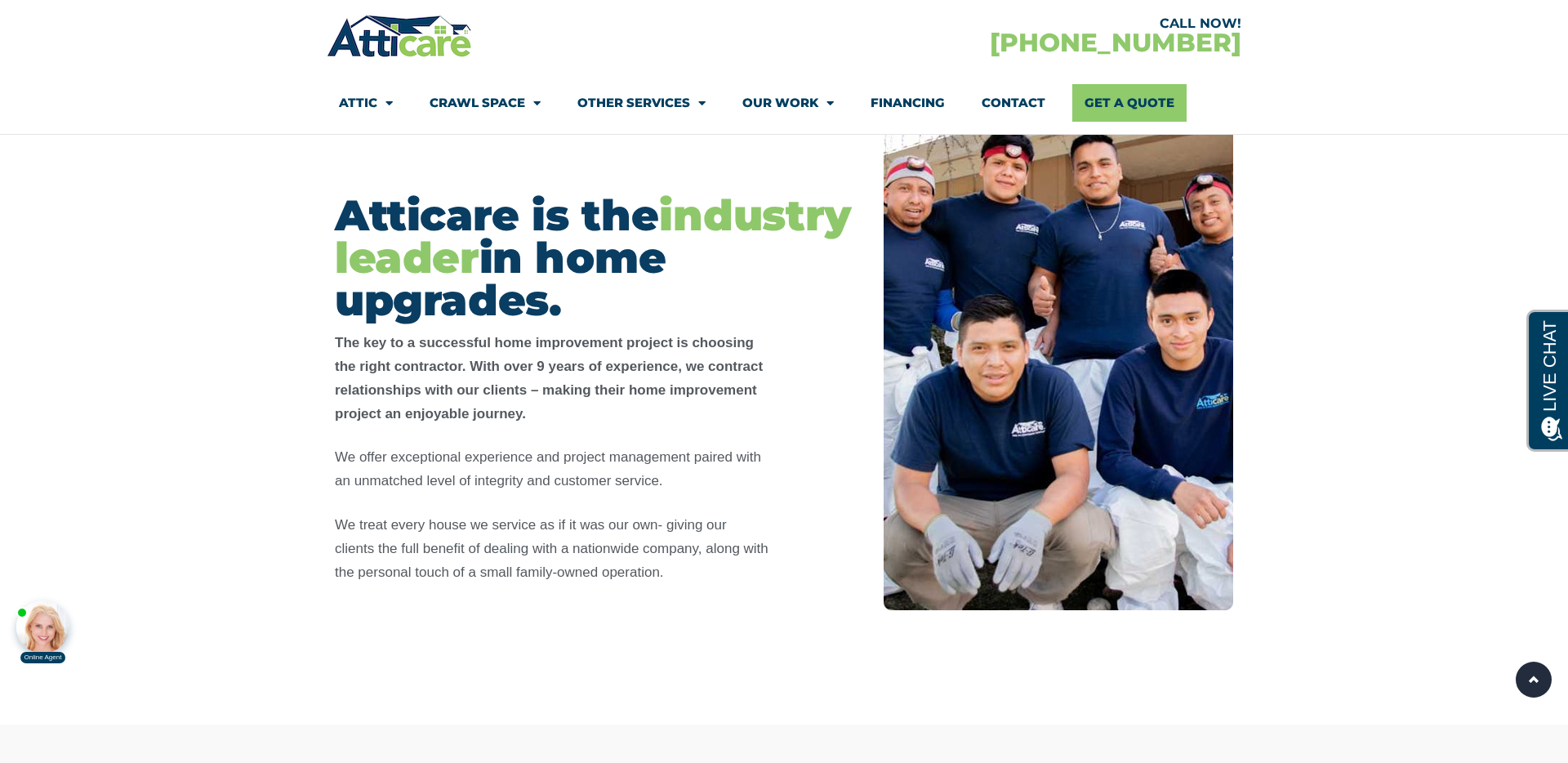 click on "The key to a successful home improvement project is choosing the right contractor. With over 9 years of experience, we contract relationships with our clients – making their home improvement project an enjoyable journey." at bounding box center (549, 377) 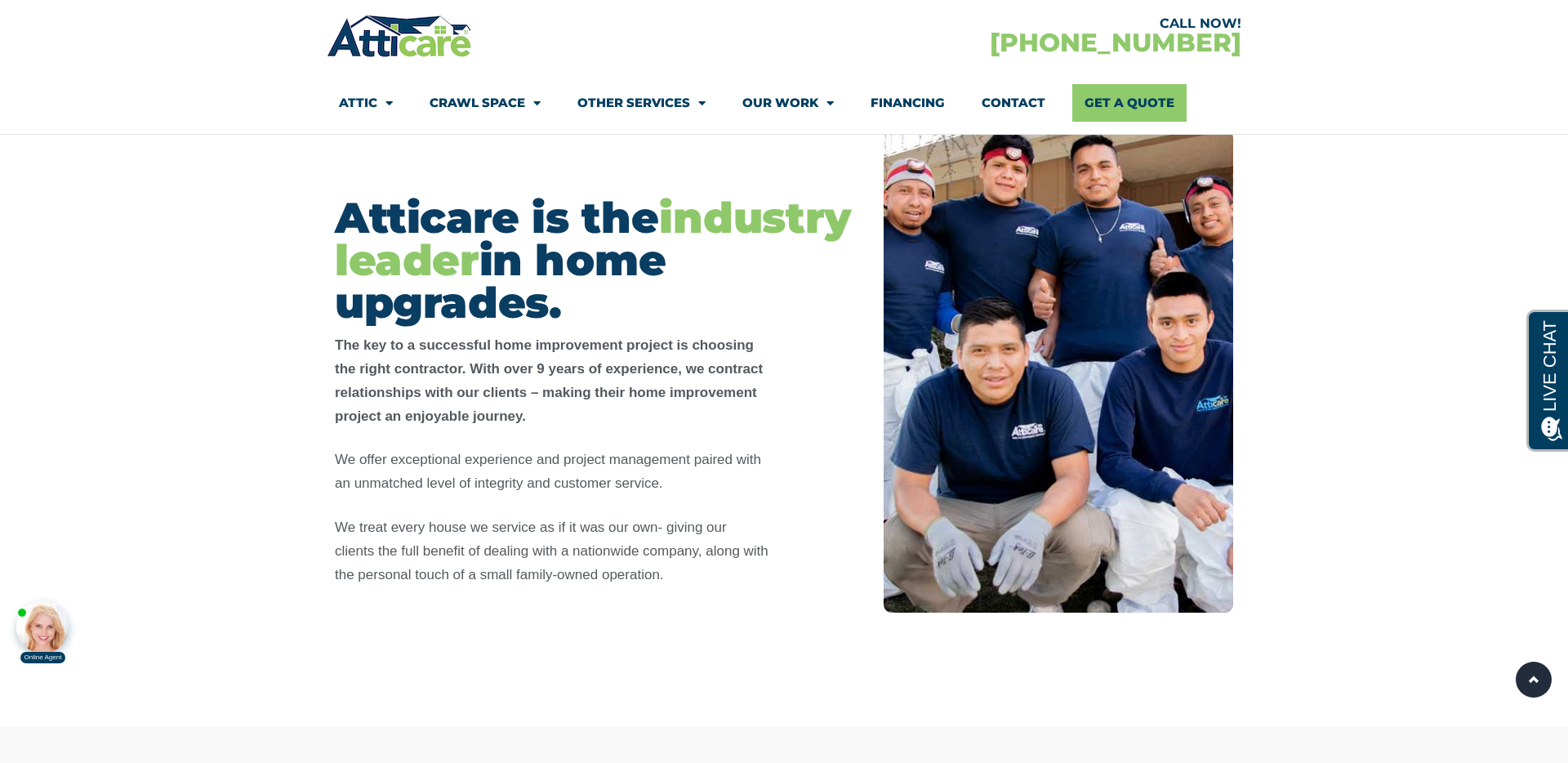 click on "The key to a successful home improvement project is choosing the right contractor. With over 9 years of experience, we contract relationships with our clients – making their home improvement project an enjoyable journey." at bounding box center (549, 380) 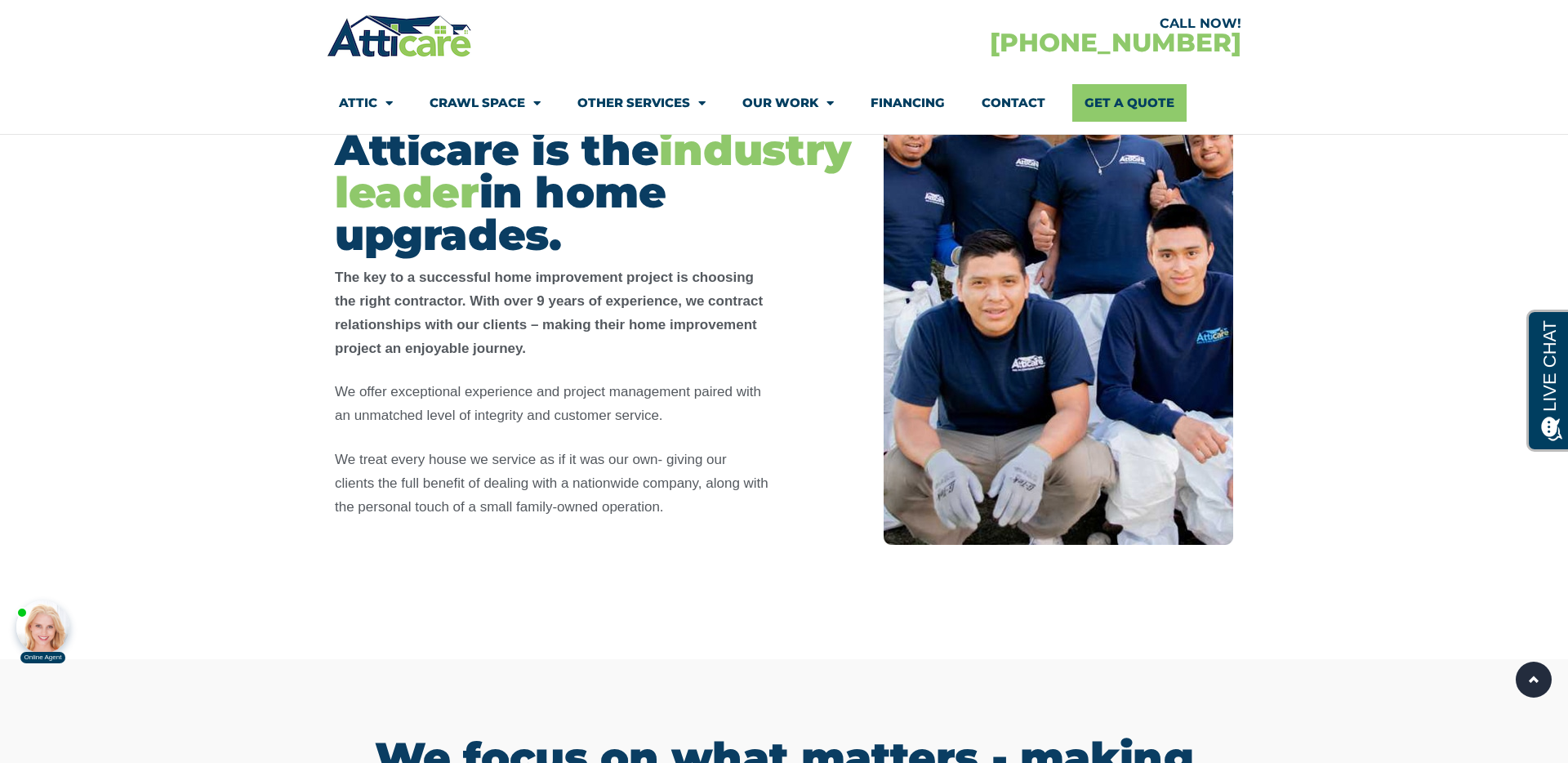 scroll, scrollTop: 434, scrollLeft: 0, axis: vertical 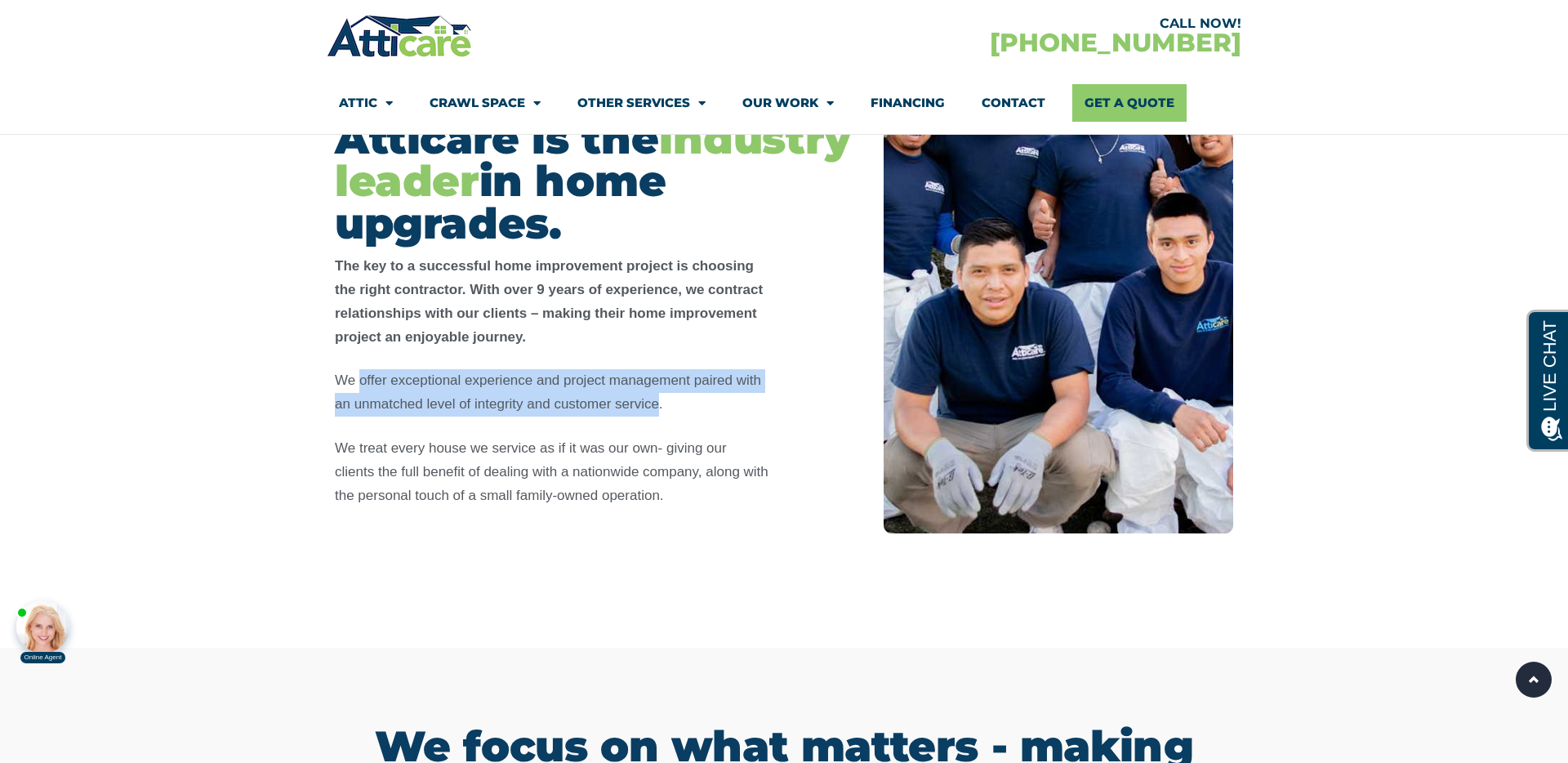 drag, startPoint x: 363, startPoint y: 377, endPoint x: 656, endPoint y: 397, distance: 293.6818 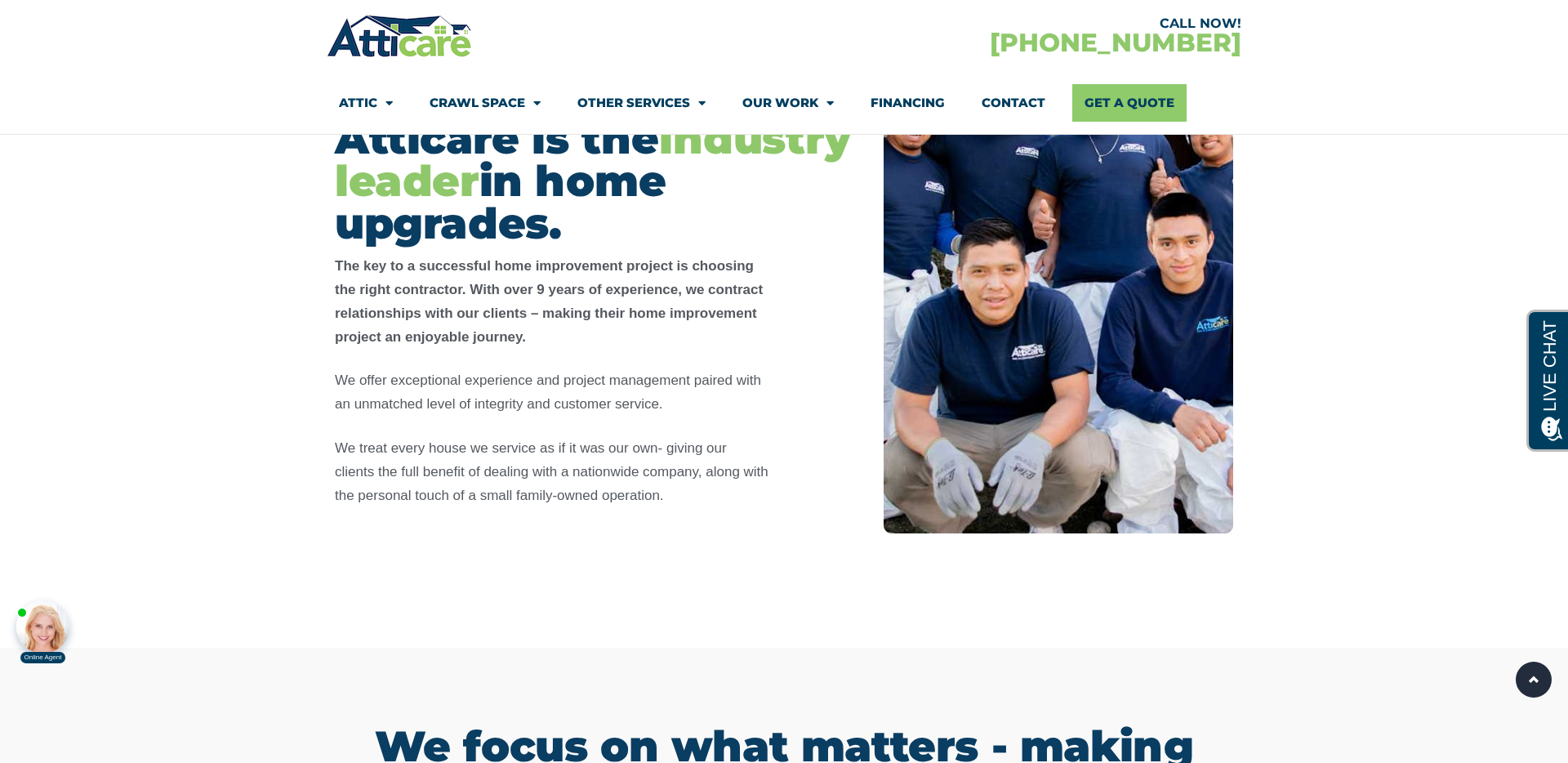click on "We offer exceptional experience and project management paired with an unmatched level of integrity and customer service." at bounding box center (552, 393) 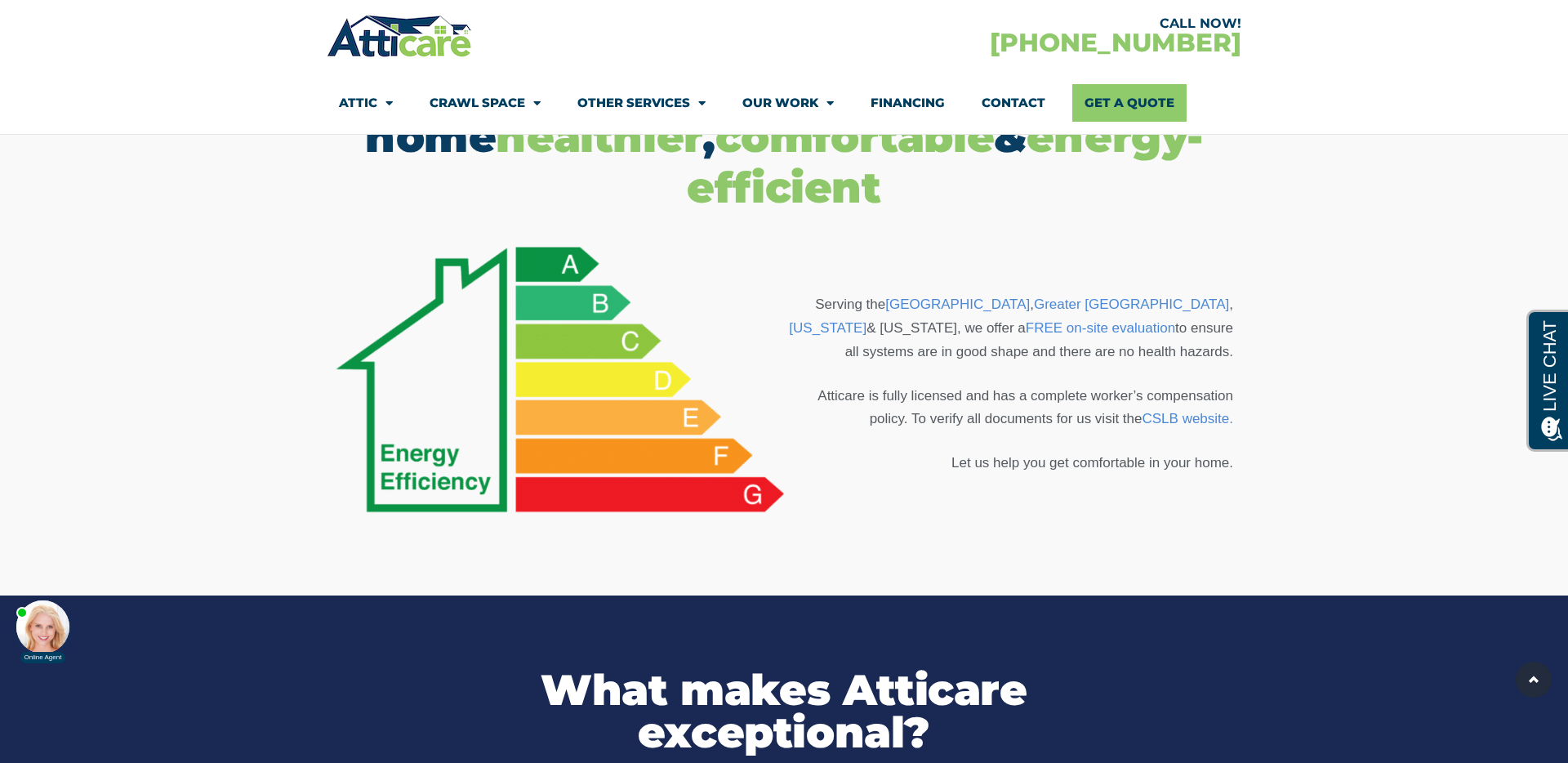 scroll, scrollTop: 1146, scrollLeft: 0, axis: vertical 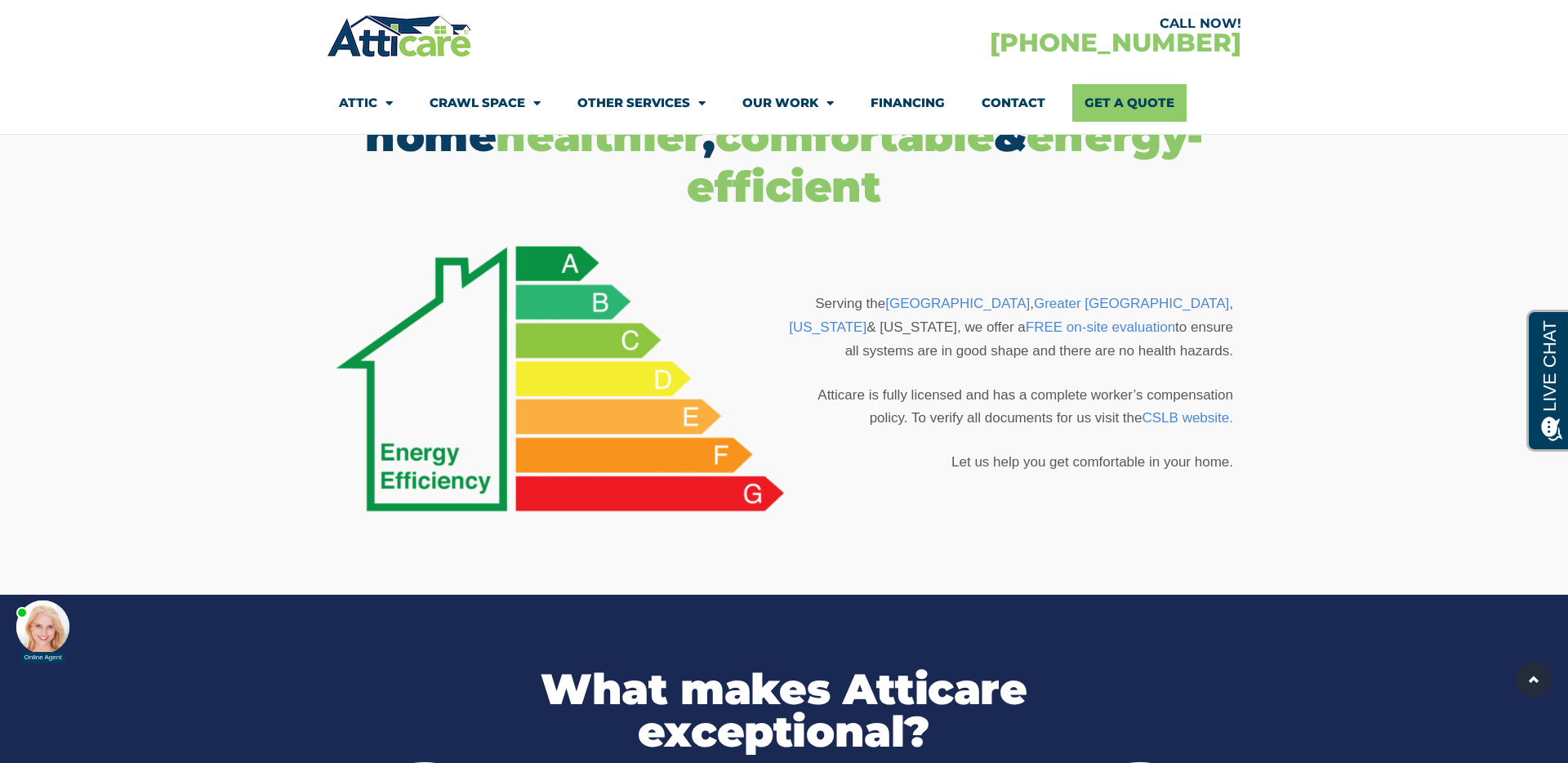 click on "Serving the  San Francisco Bay Area ,  Greater Los Angeles ,  New Jersey  & New York, we offer a  FREE on-site evaluation  to ensure all systems are in good shape and there are no health hazards. Atticare is fully licensed and has a complete worker’s compensation policy. To verify all documents for us visit the  CSLB website. Let us help you get comfortable in your home." at bounding box center (1009, 384) 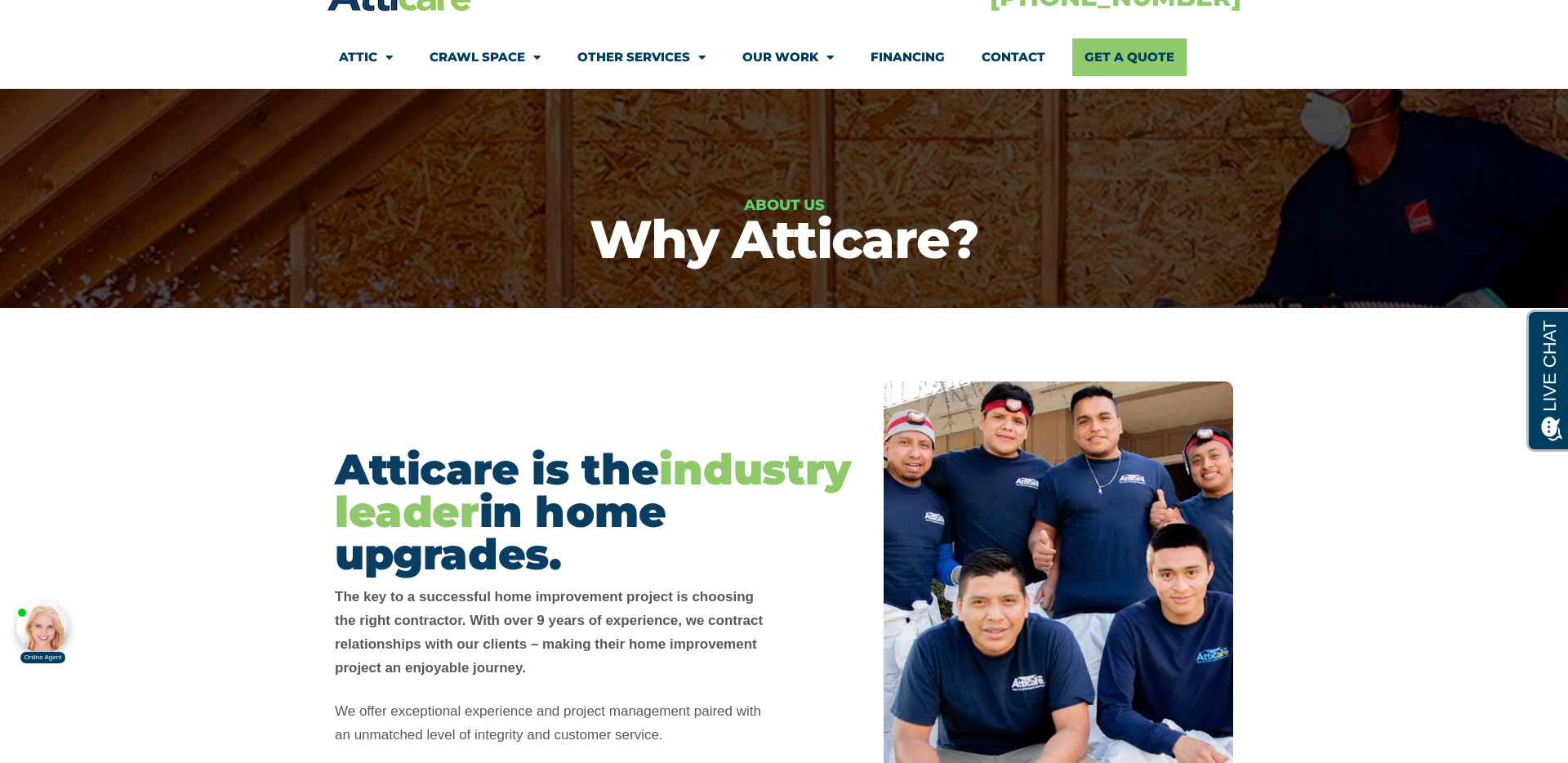 scroll, scrollTop: 0, scrollLeft: 0, axis: both 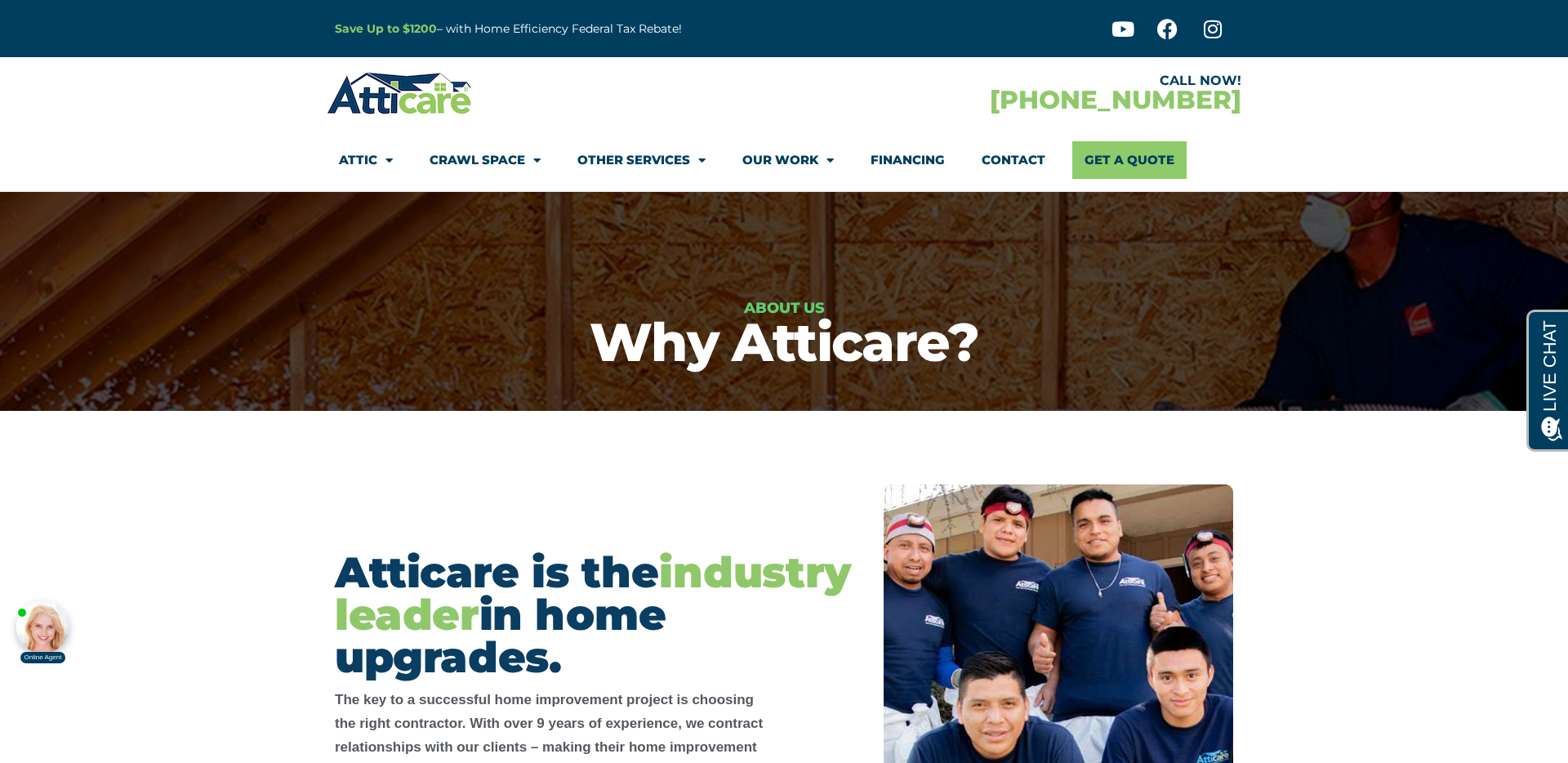 click at bounding box center [784, 746] 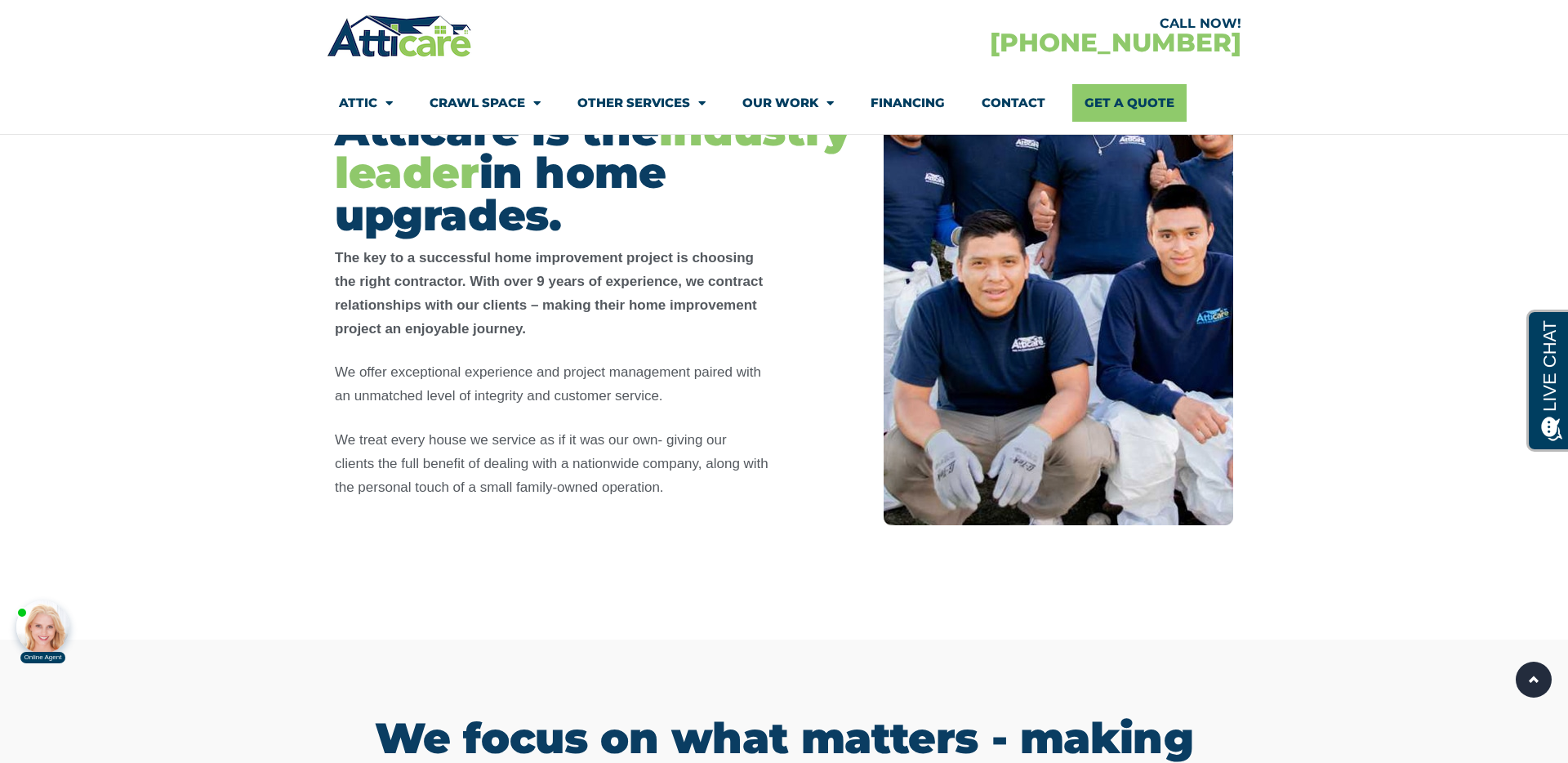 scroll, scrollTop: 456, scrollLeft: 0, axis: vertical 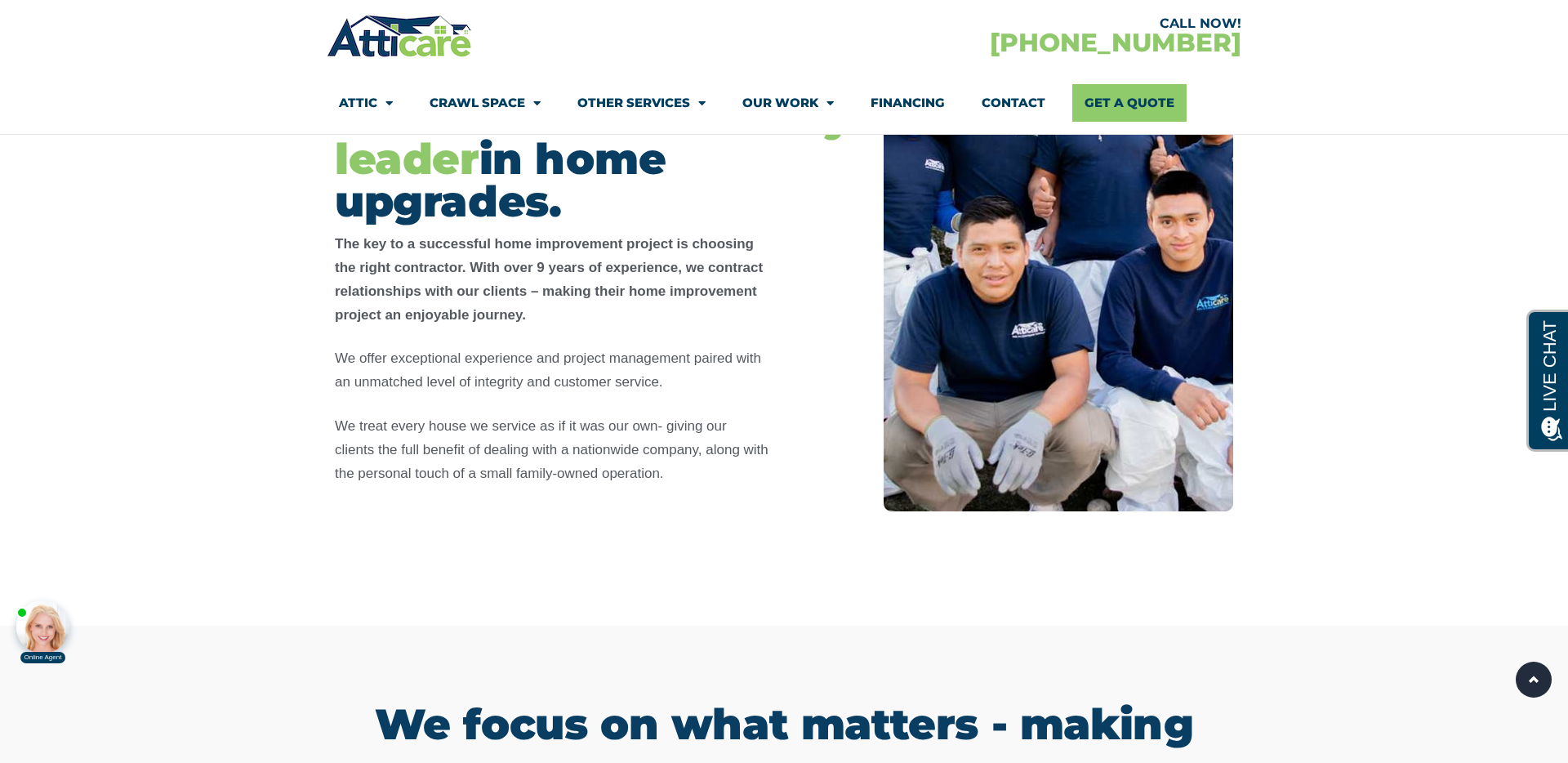 click at bounding box center [784, 290] 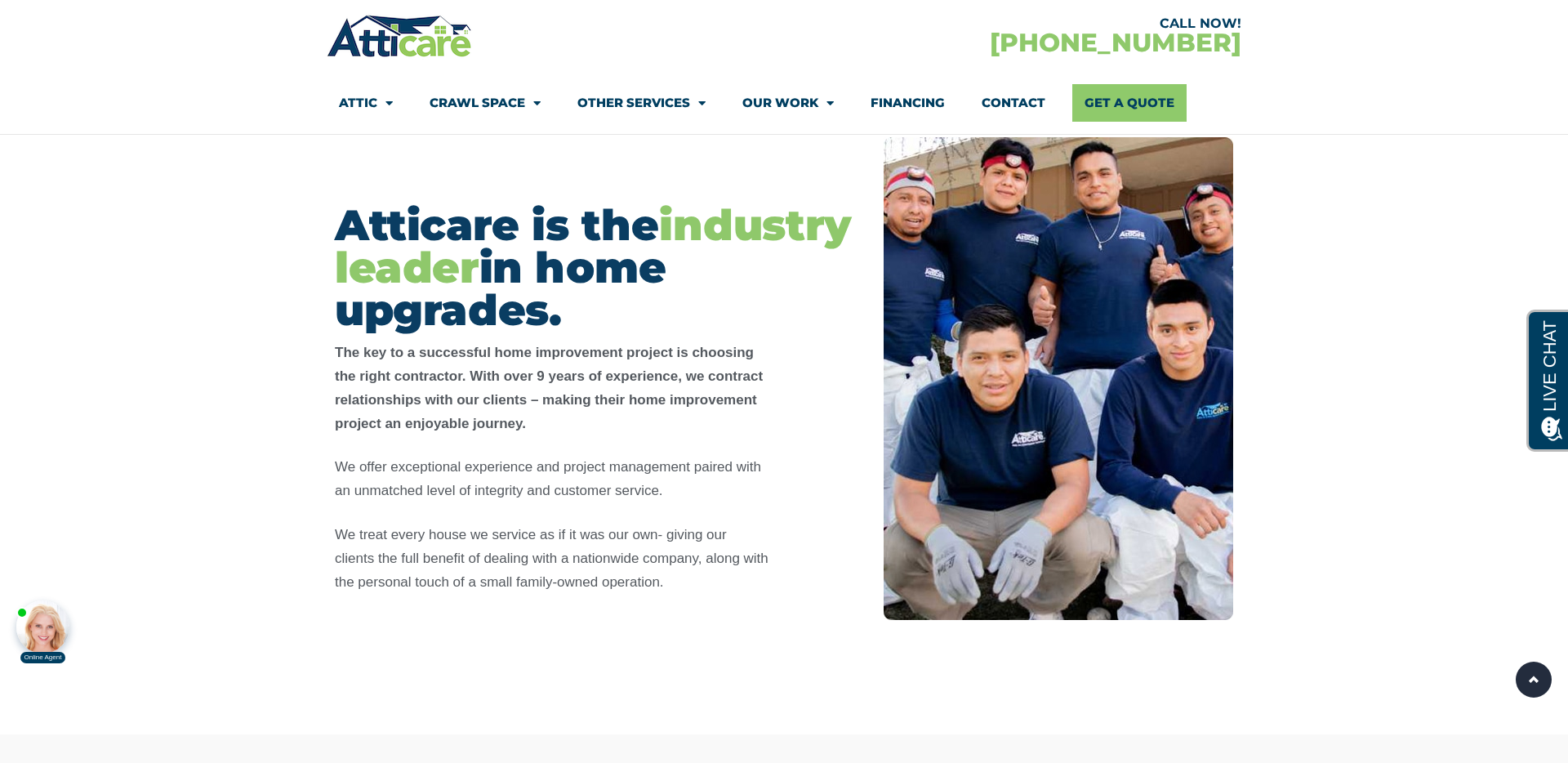 click at bounding box center (784, 399) 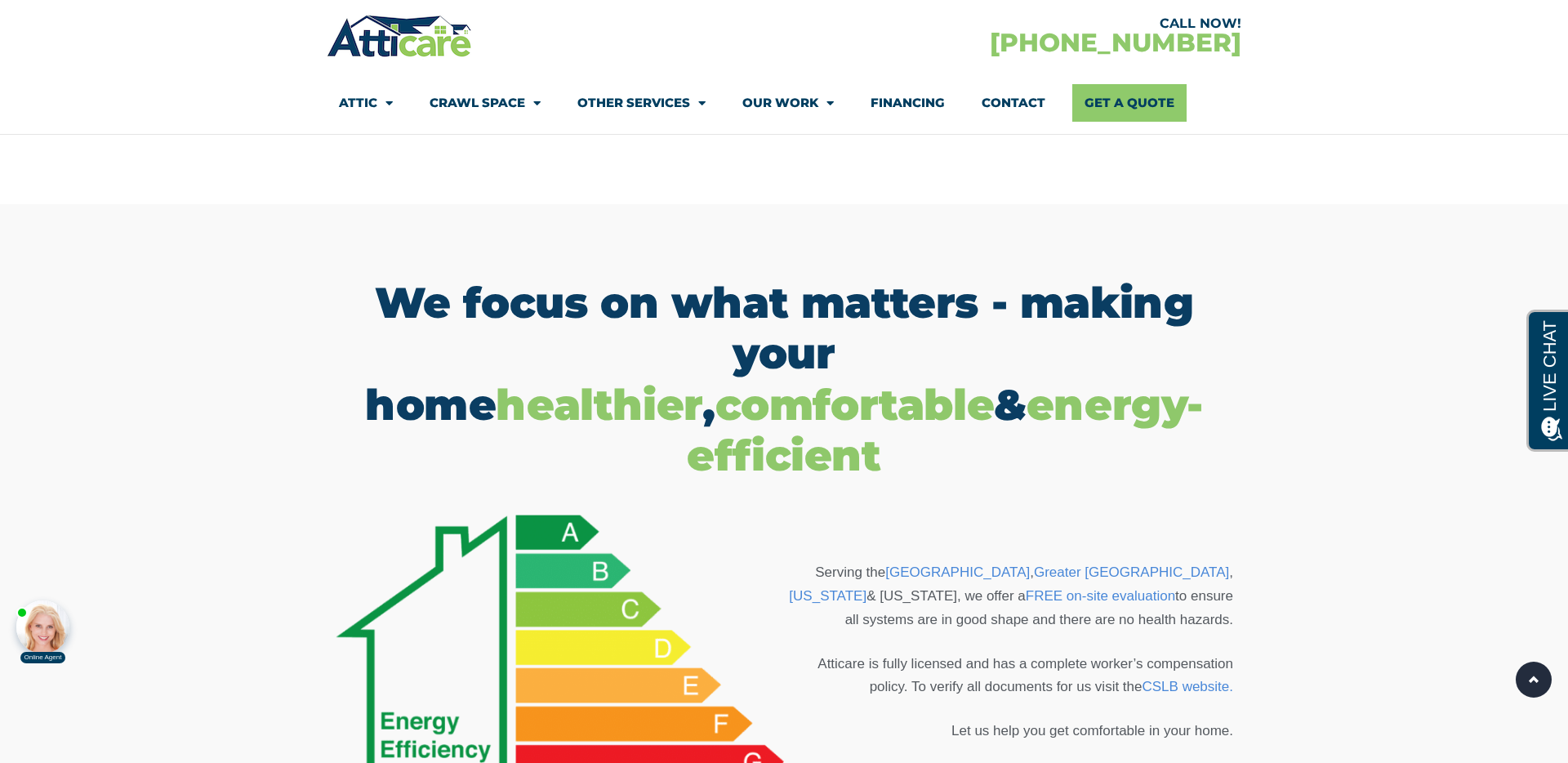 scroll, scrollTop: 881, scrollLeft: 0, axis: vertical 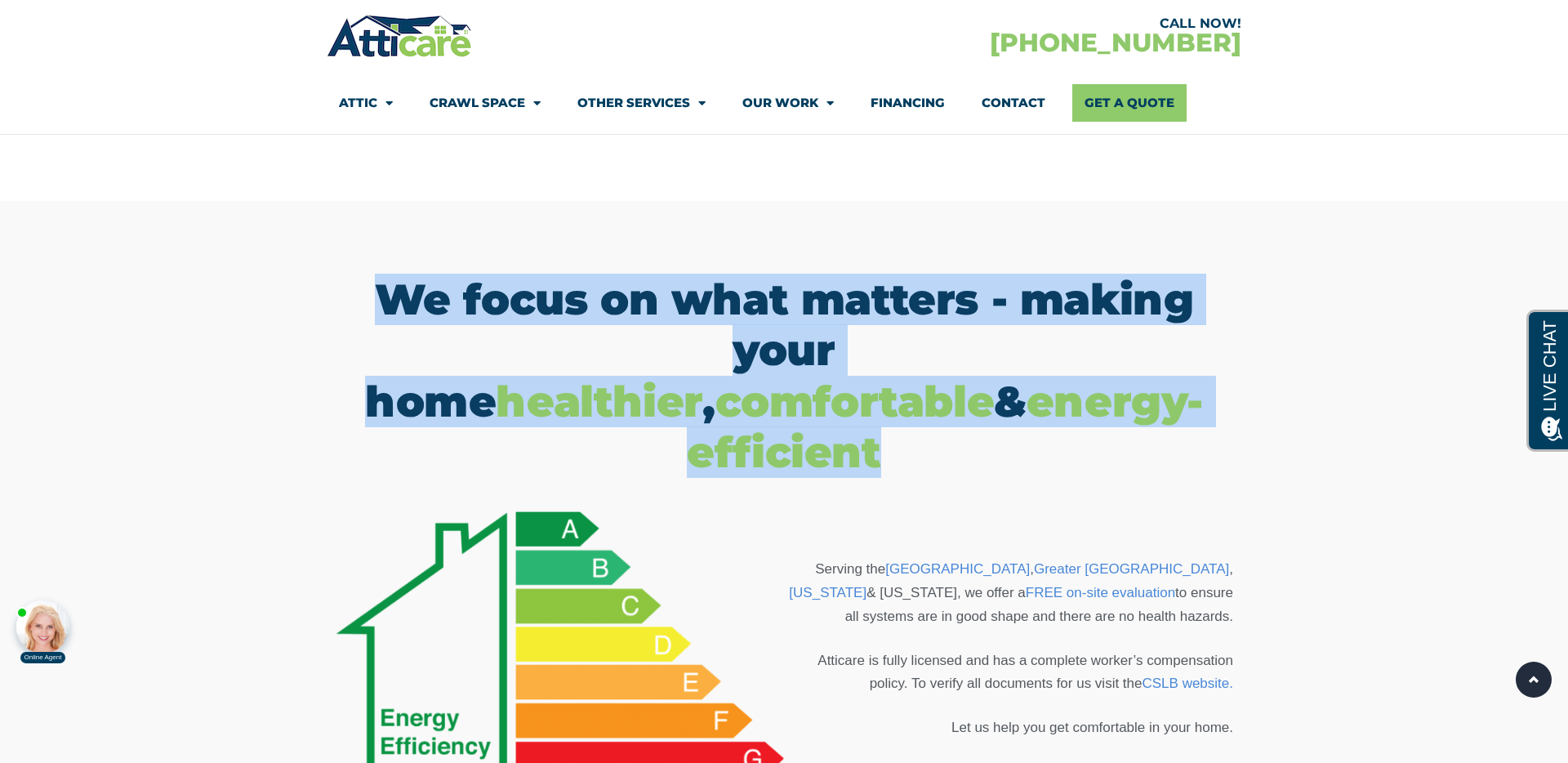 drag, startPoint x: 978, startPoint y: 404, endPoint x: 390, endPoint y: 260, distance: 605.37592 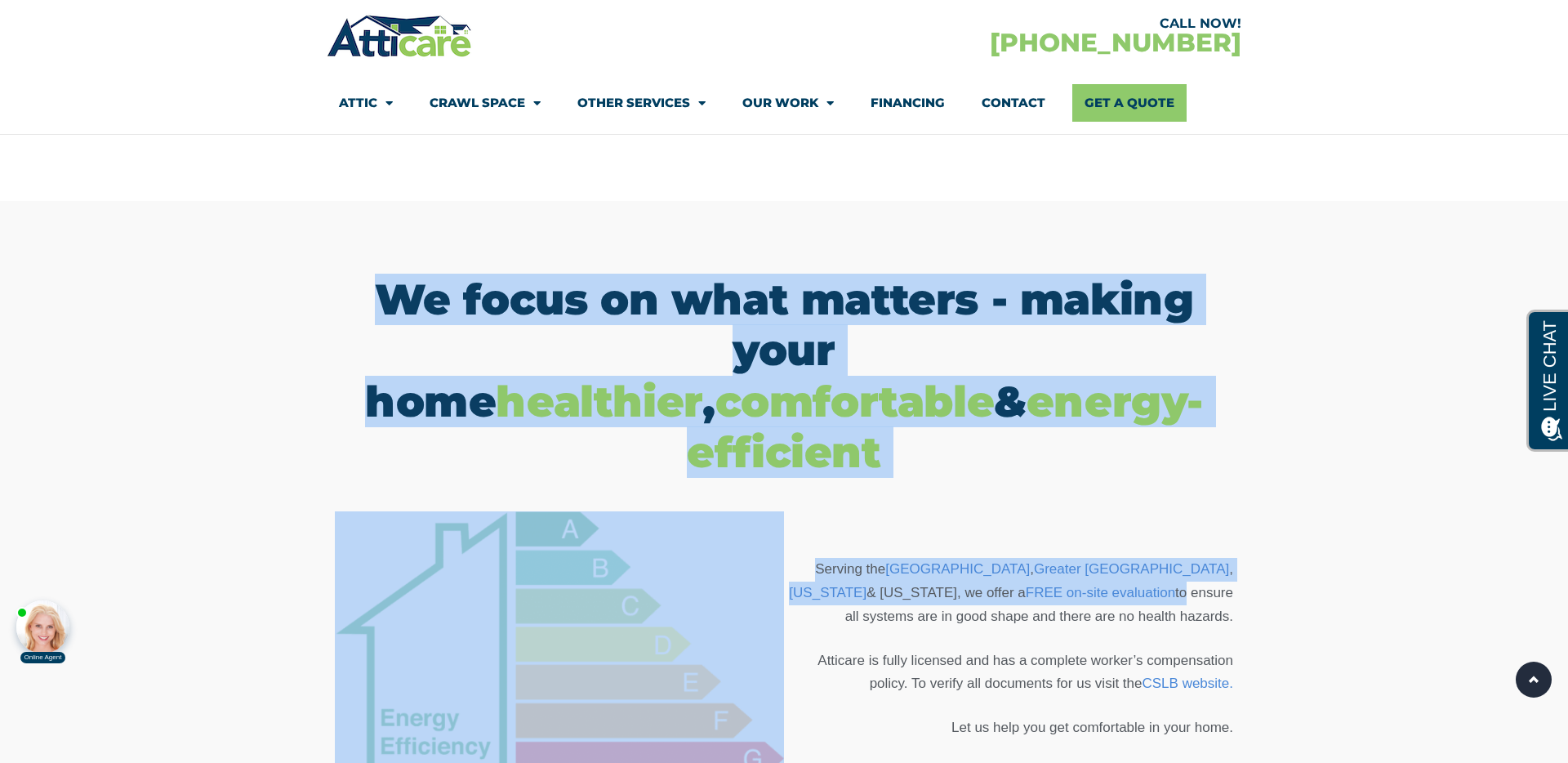 drag, startPoint x: 357, startPoint y: 290, endPoint x: 1090, endPoint y: 527, distance: 770.3623 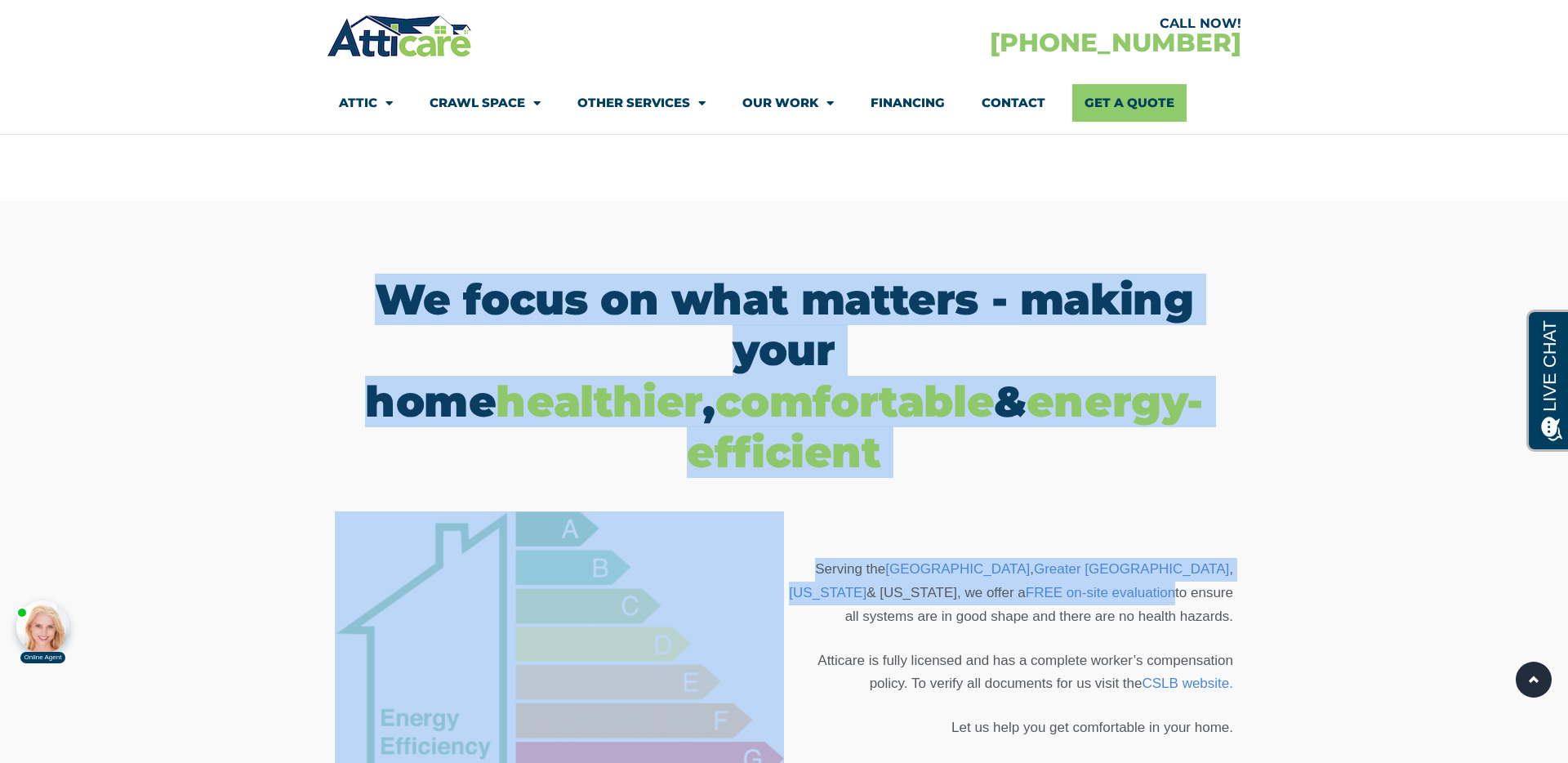 click on "We focus on what matters - making your home  healthier ,  comfortable  &  energy-efficient" at bounding box center (784, 377) 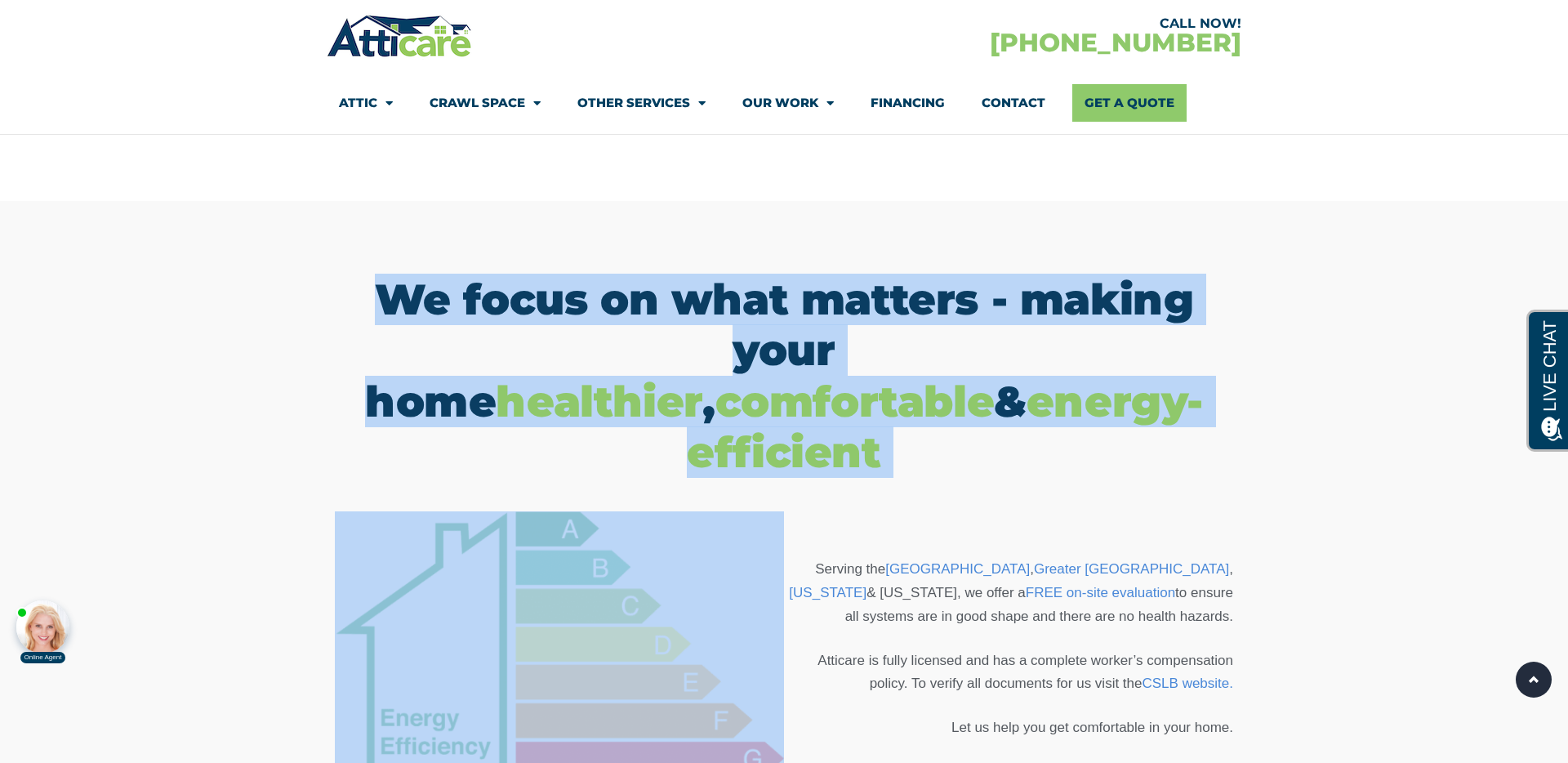 drag, startPoint x: 1245, startPoint y: 685, endPoint x: 995, endPoint y: 414, distance: 368.70178 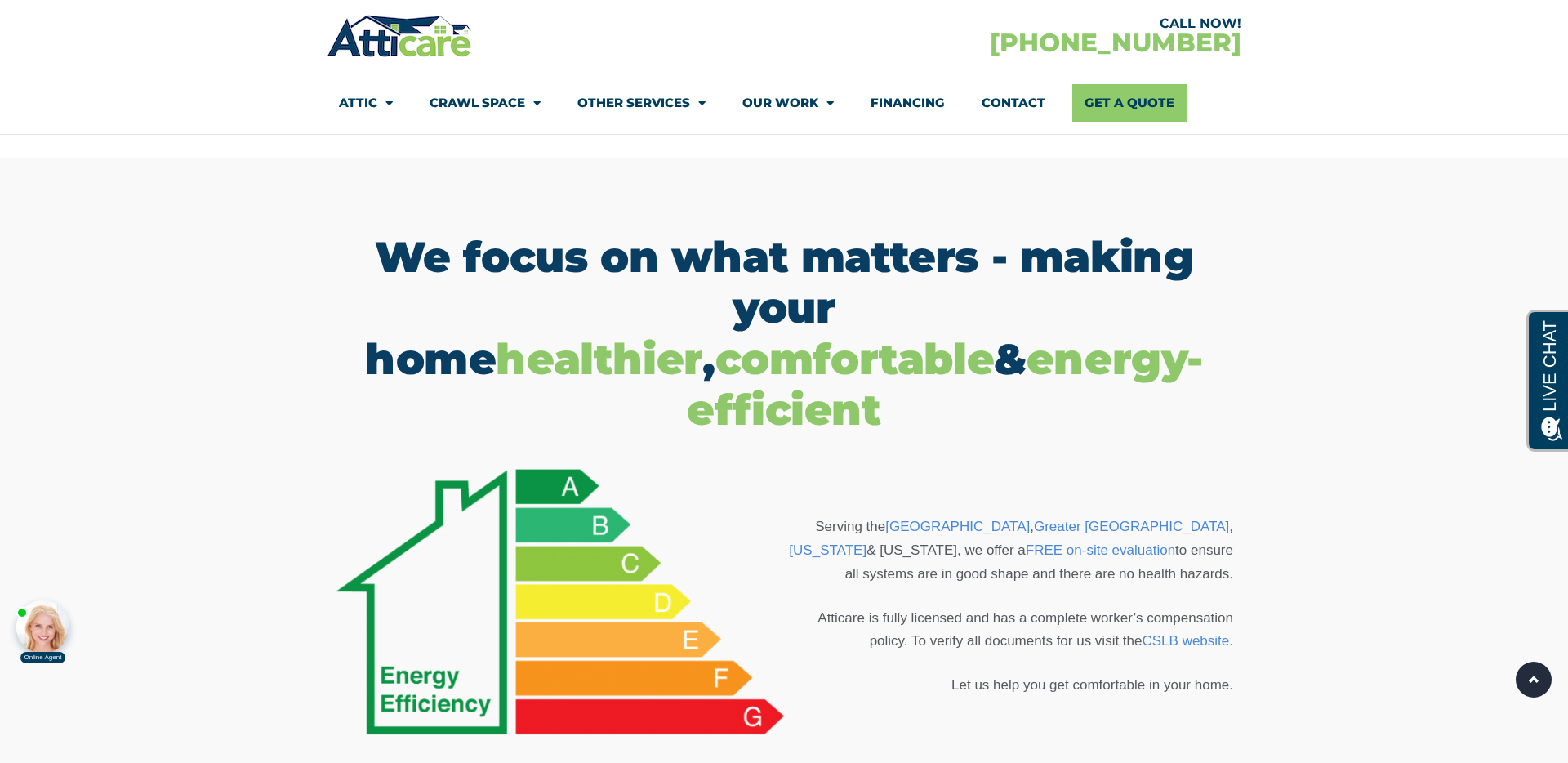scroll, scrollTop: 940, scrollLeft: 0, axis: vertical 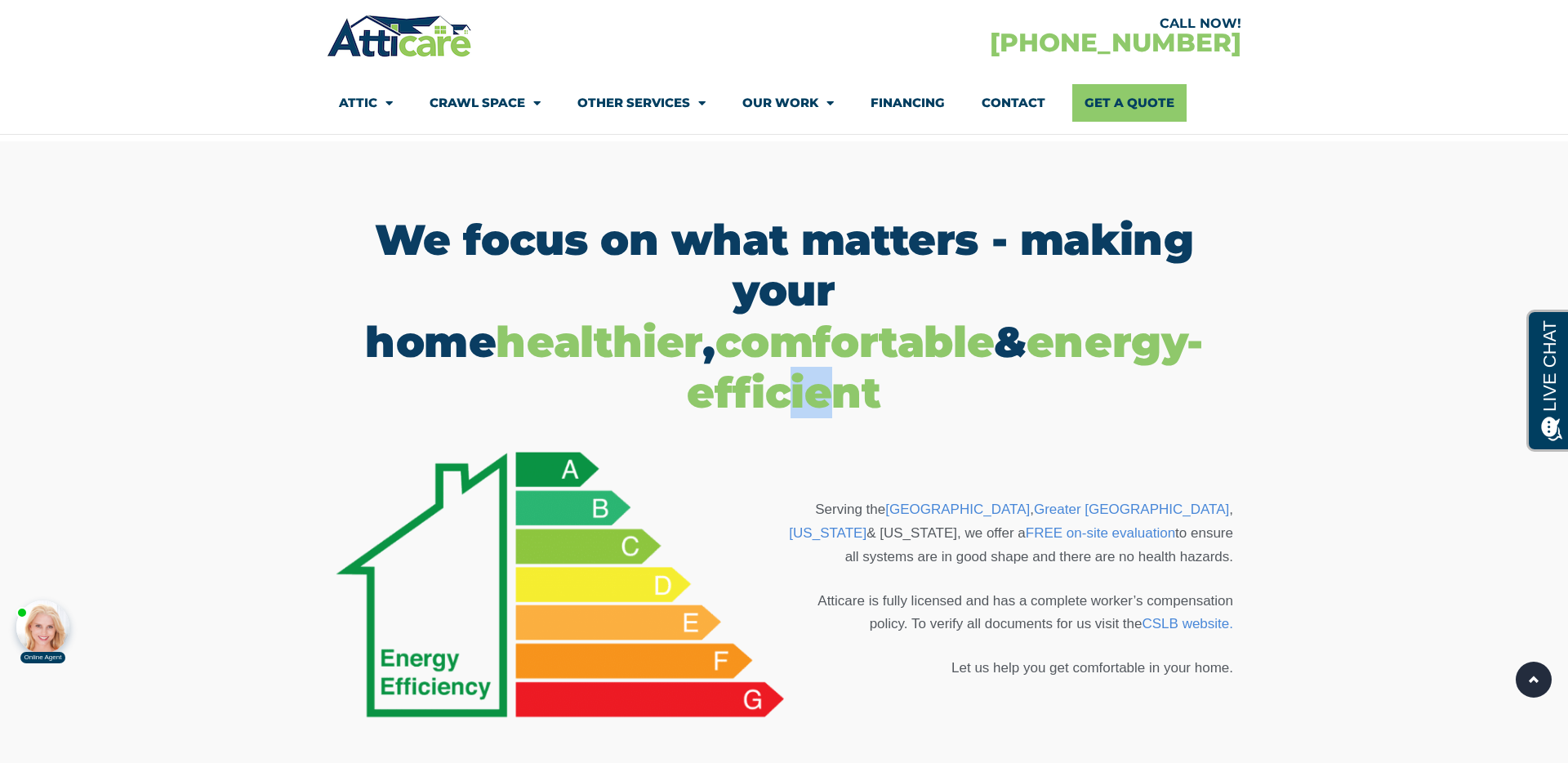 drag, startPoint x: 911, startPoint y: 347, endPoint x: 940, endPoint y: 342, distance: 29.427878 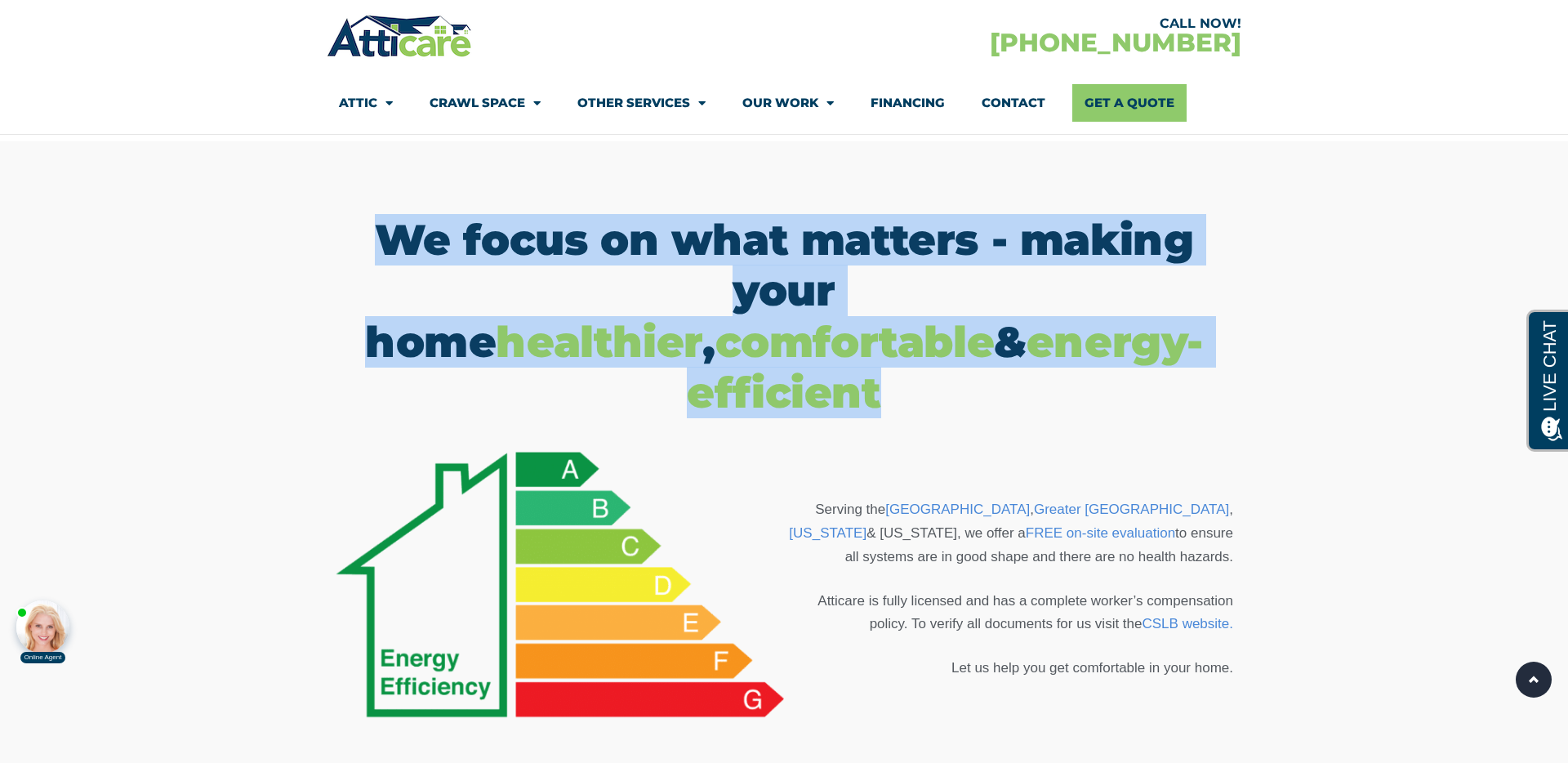 drag, startPoint x: 992, startPoint y: 350, endPoint x: 362, endPoint y: 229, distance: 641.51461 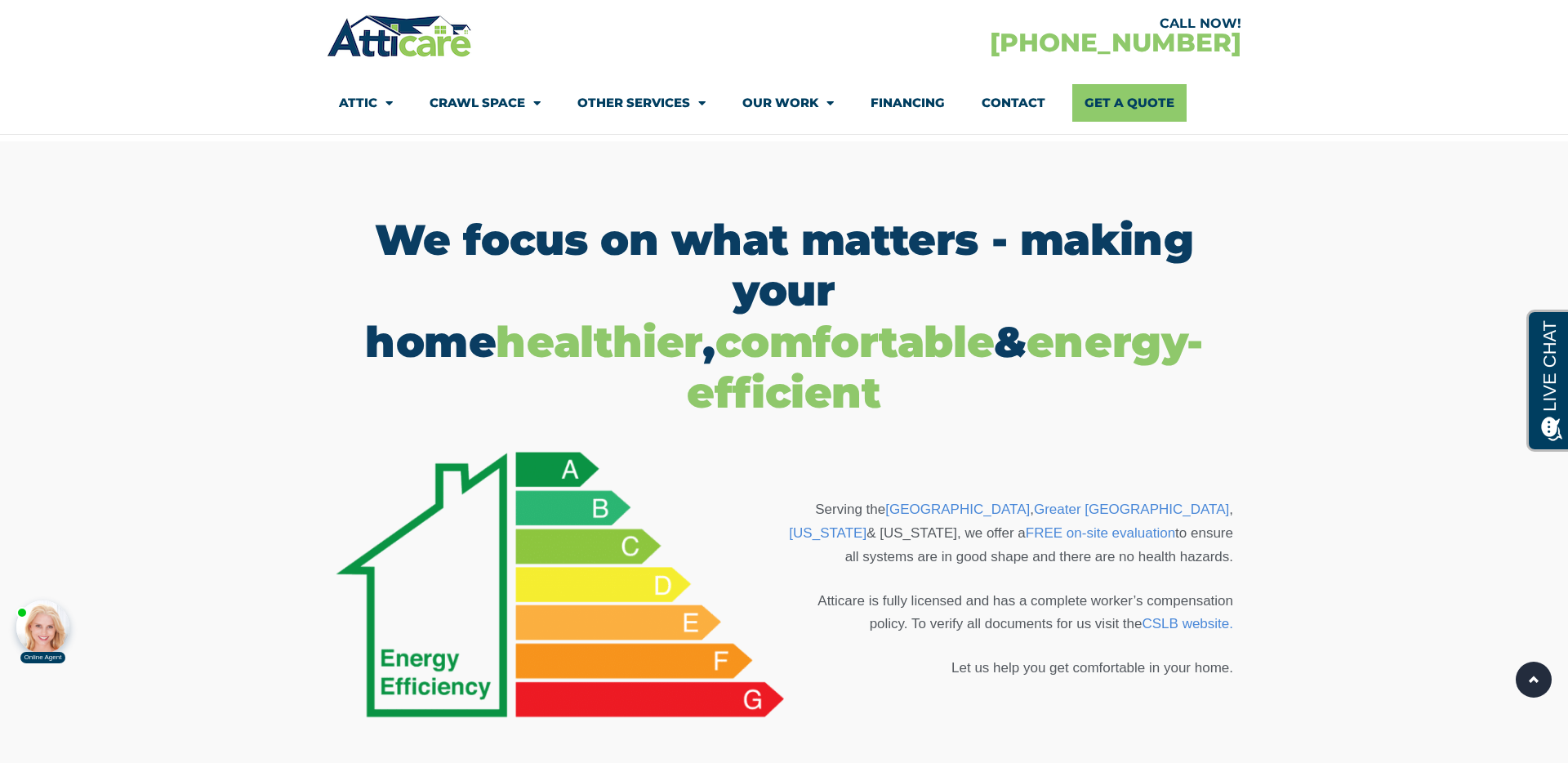 click on "We focus on what matters - making your home  healthier ,  comfortable  &  energy-efficient" at bounding box center [784, 317] 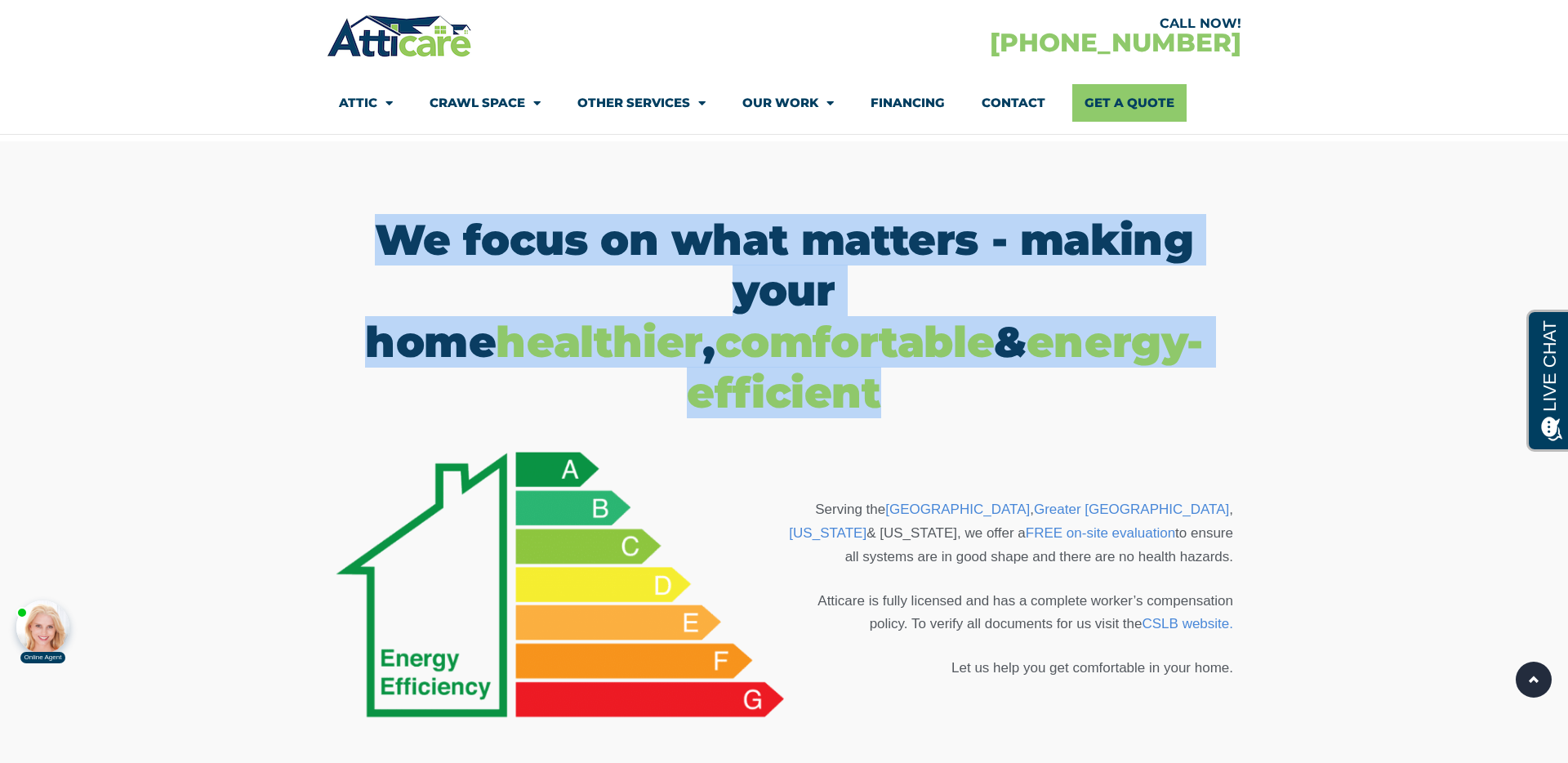 drag, startPoint x: 995, startPoint y: 355, endPoint x: 352, endPoint y: 238, distance: 653.558 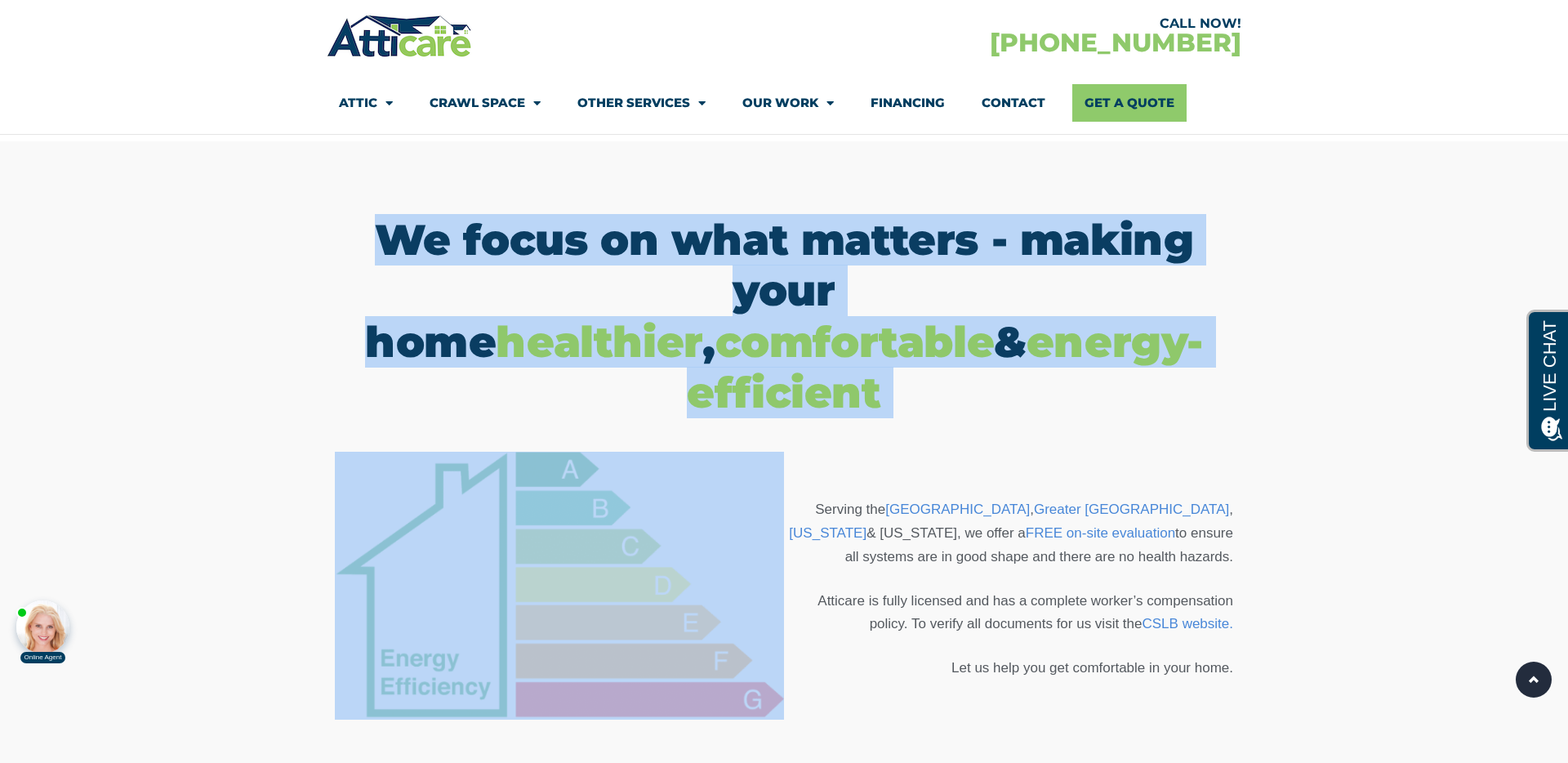 drag, startPoint x: 445, startPoint y: 243, endPoint x: 1000, endPoint y: 355, distance: 566.1881 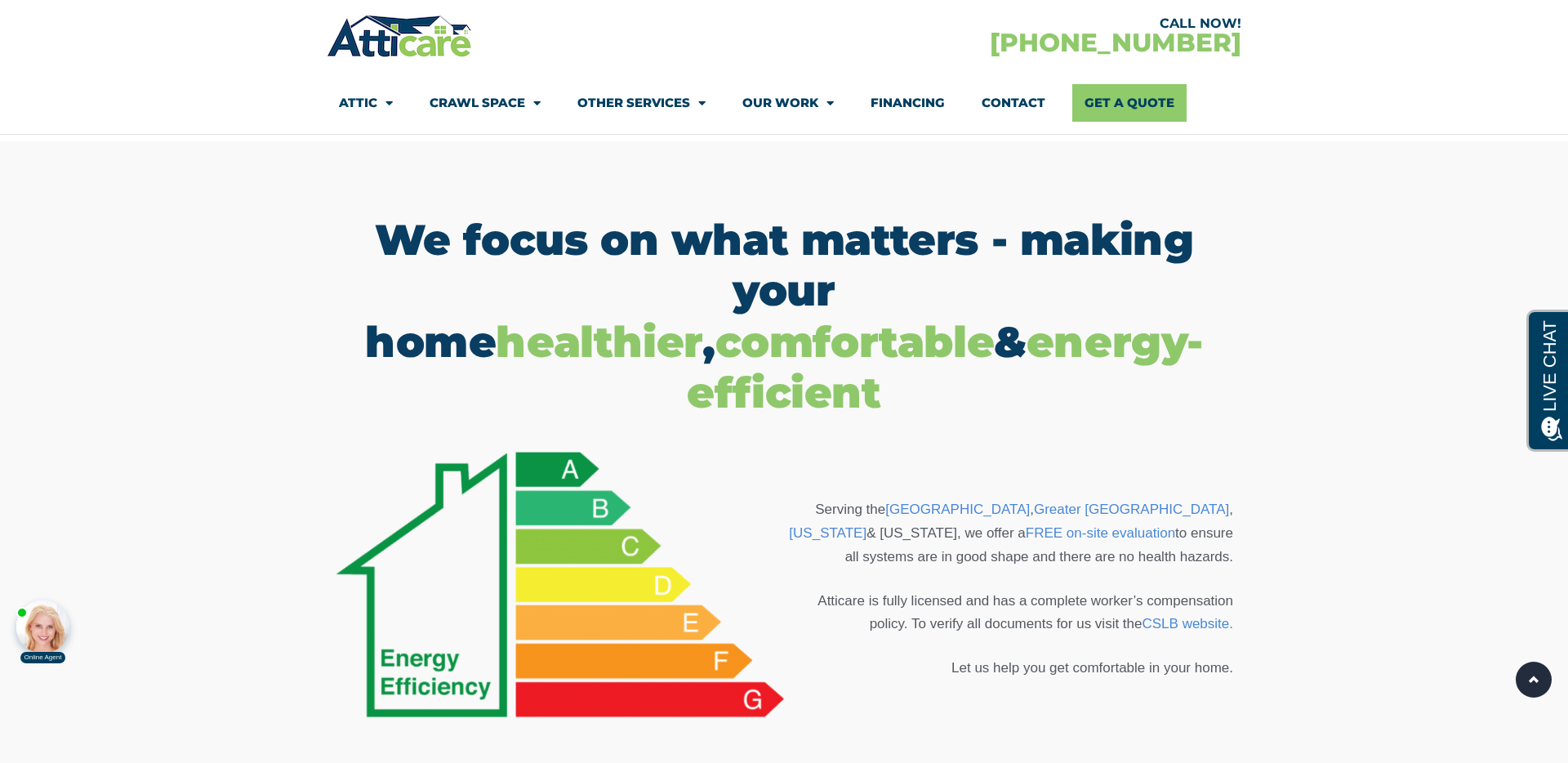 click at bounding box center (784, 471) 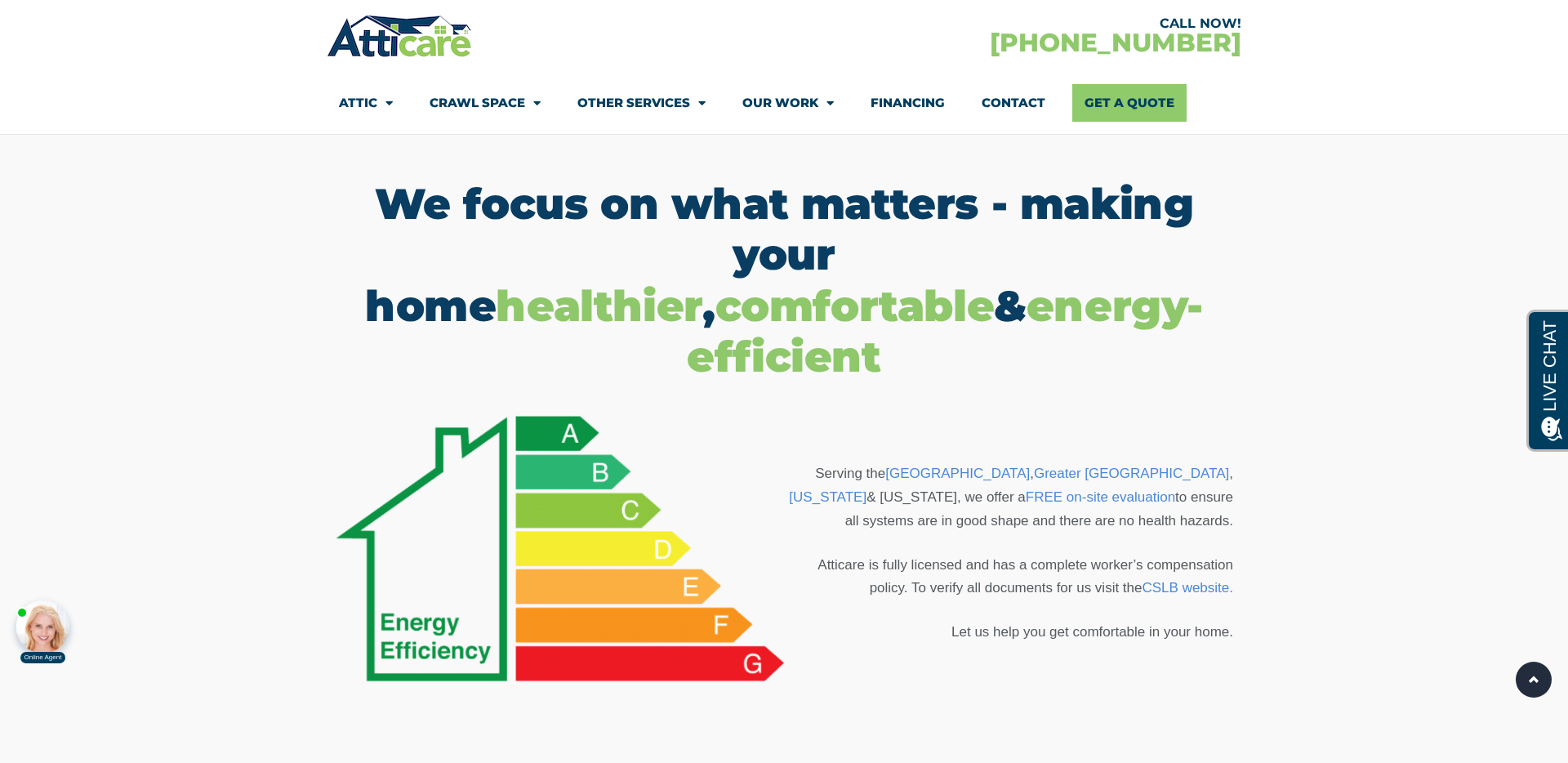 scroll, scrollTop: 978, scrollLeft: 0, axis: vertical 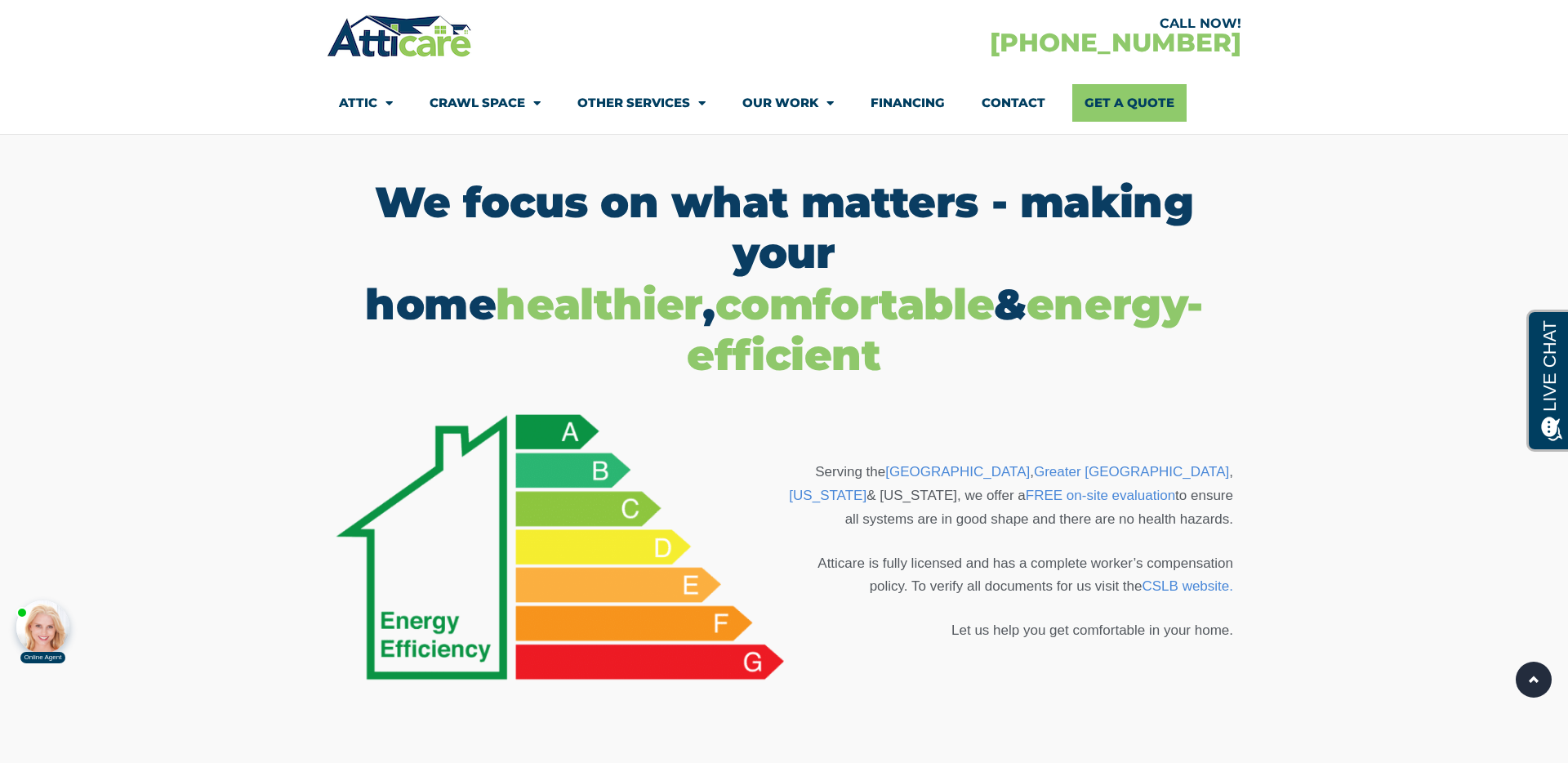 click at bounding box center [784, 433] 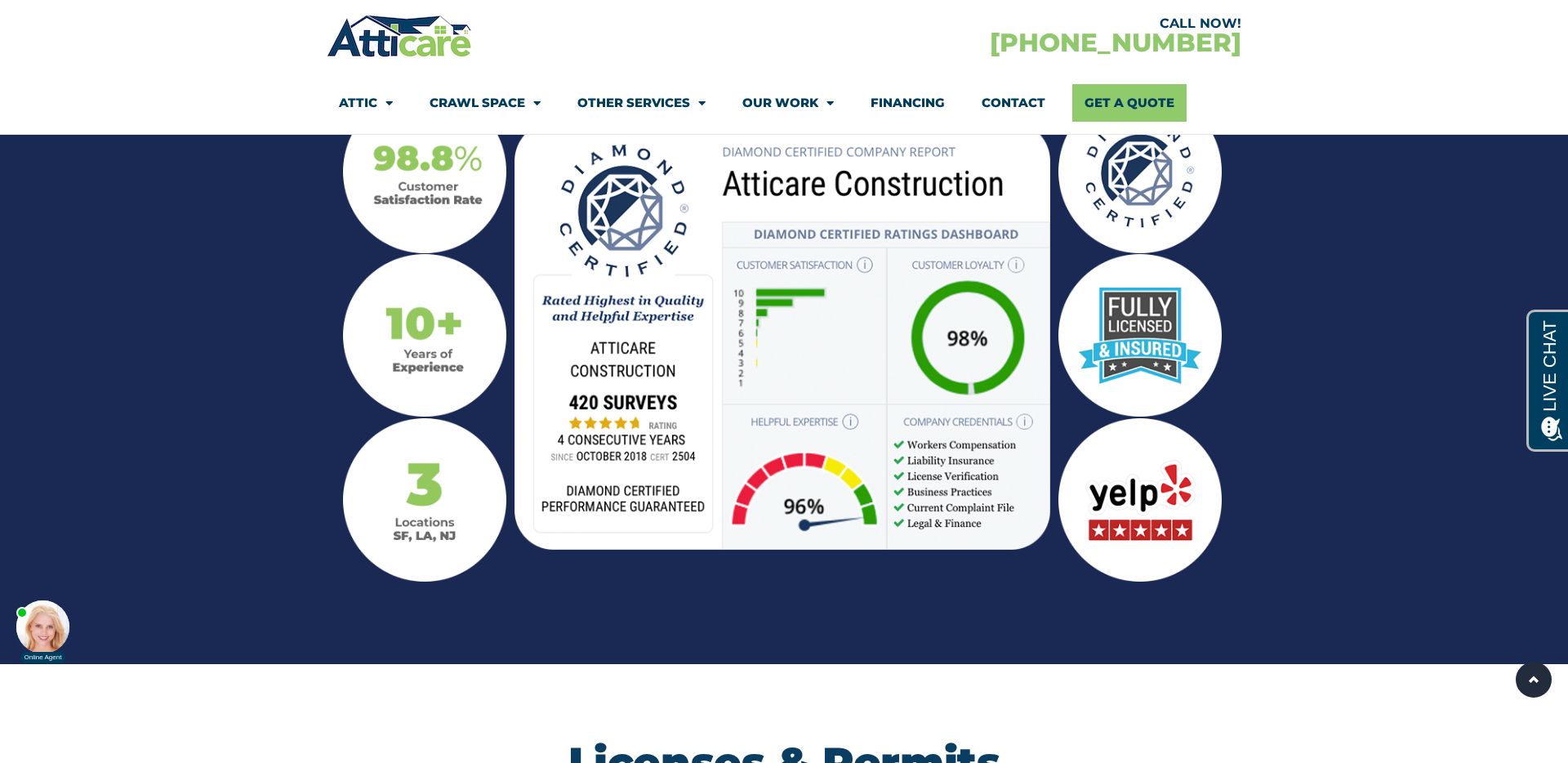 scroll, scrollTop: 1815, scrollLeft: 0, axis: vertical 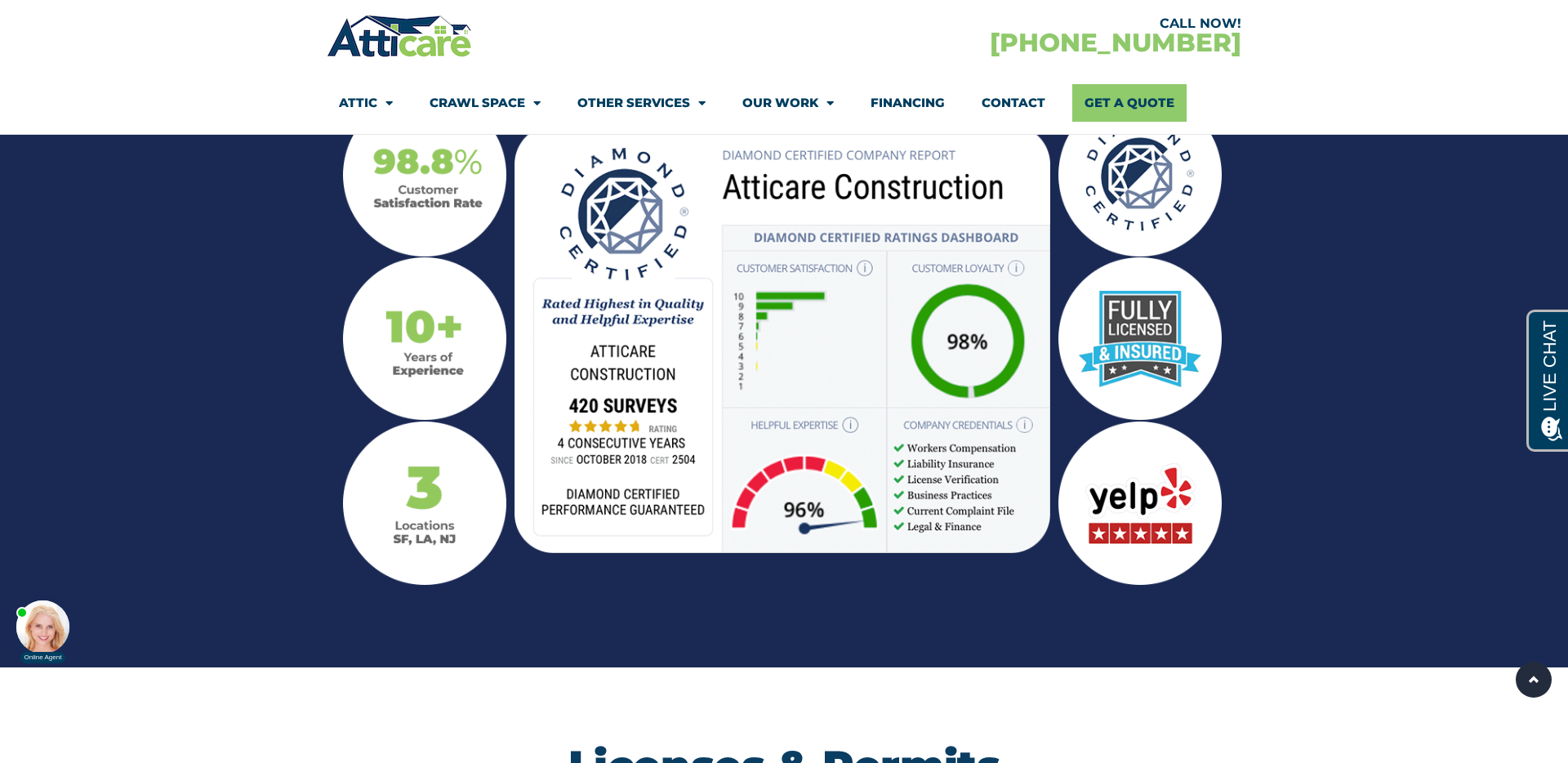 click on "What makes Atticare exceptional?
98% Customer Satisfaction
10+ Years of Experience
3 Locations
Diamond Certified
Fully Licensed & Insured
5 Star Yelp Reviews" at bounding box center (784, 296) 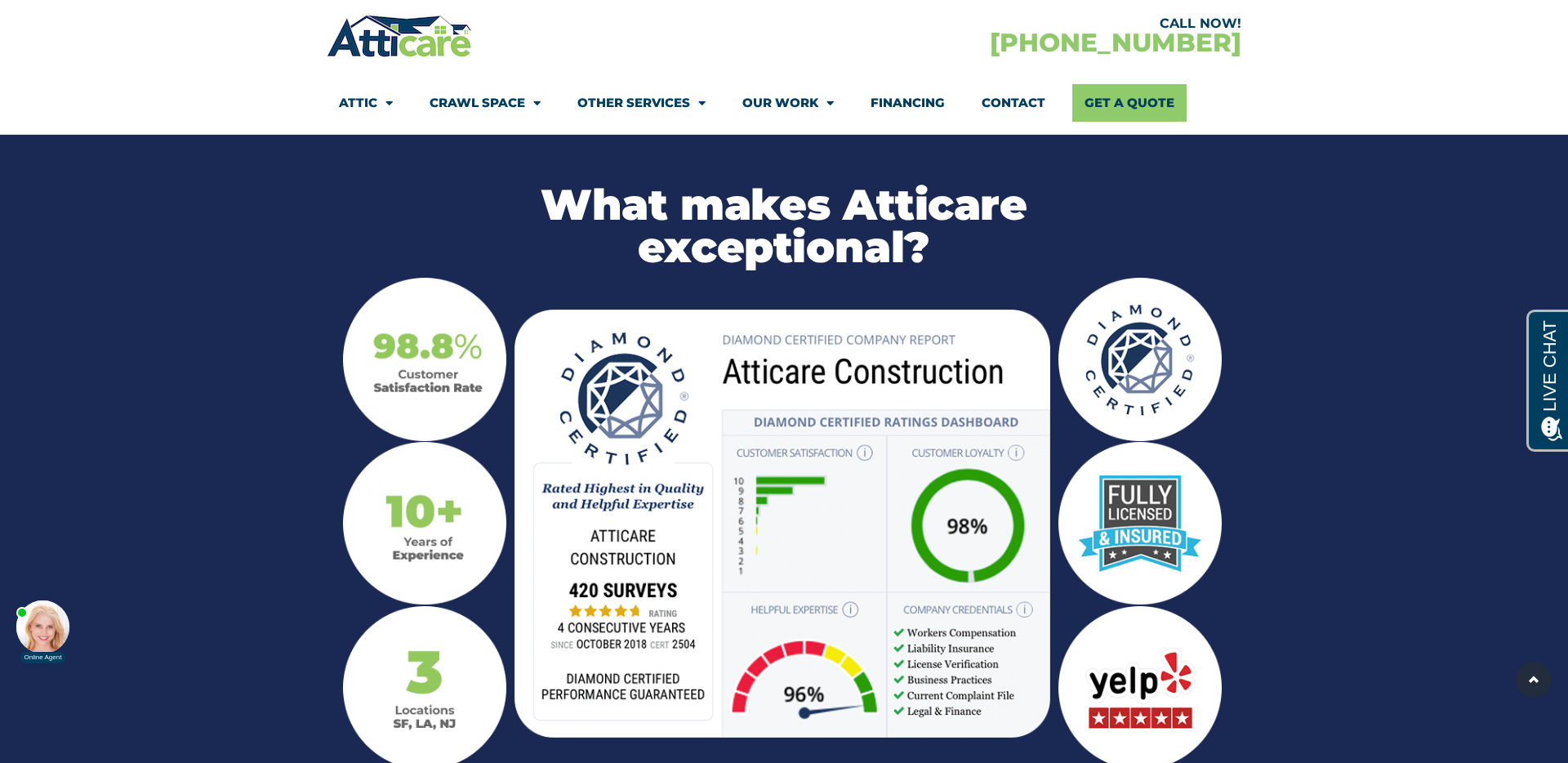 scroll, scrollTop: 1634, scrollLeft: 0, axis: vertical 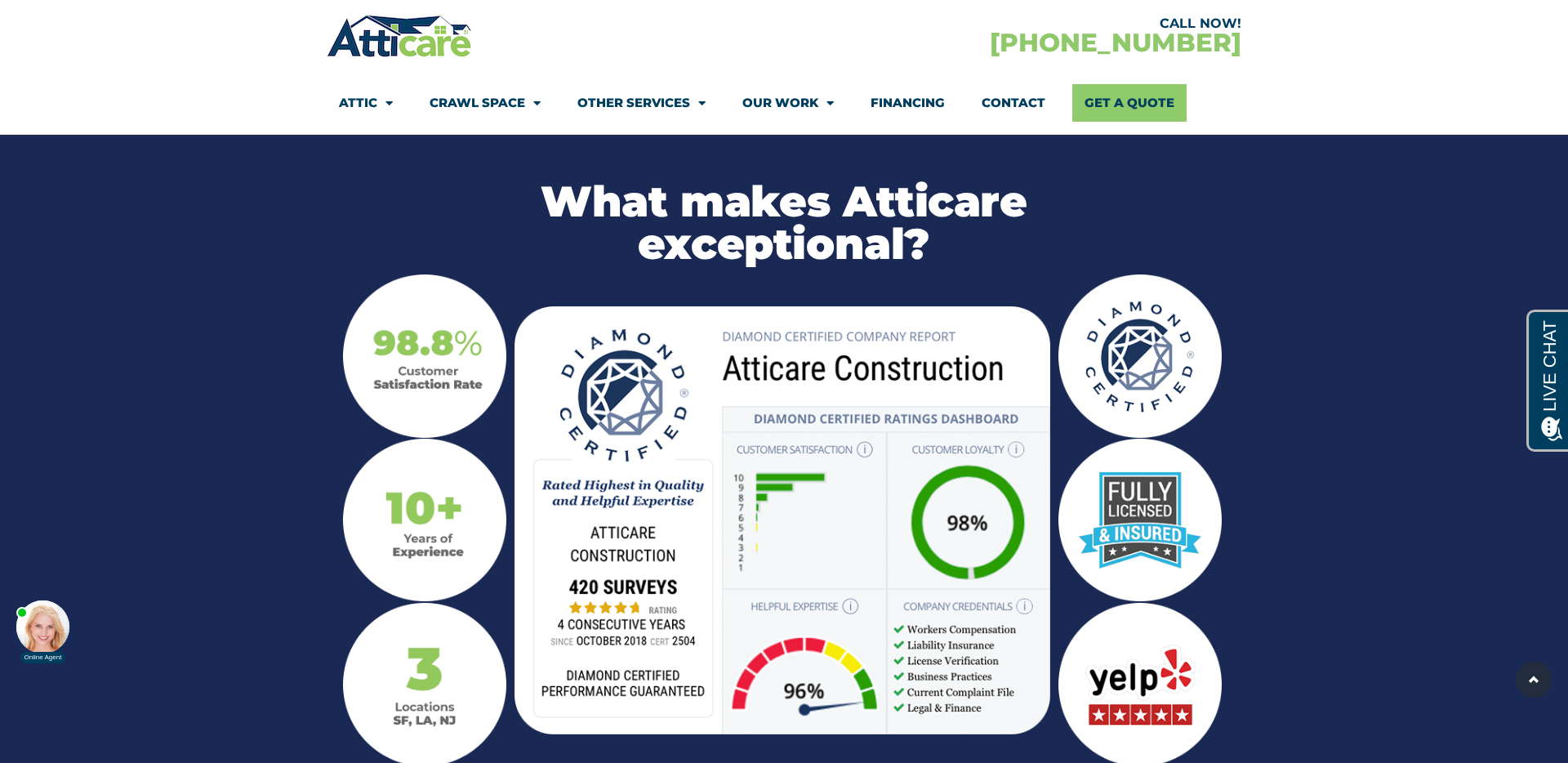 click on "What makes Atticare exceptional?
98% Customer Satisfaction
10+ Years of Experience
3 Locations
Diamond Certified
Fully Licensed & Insured
5 Star Yelp Reviews" at bounding box center (784, 477) 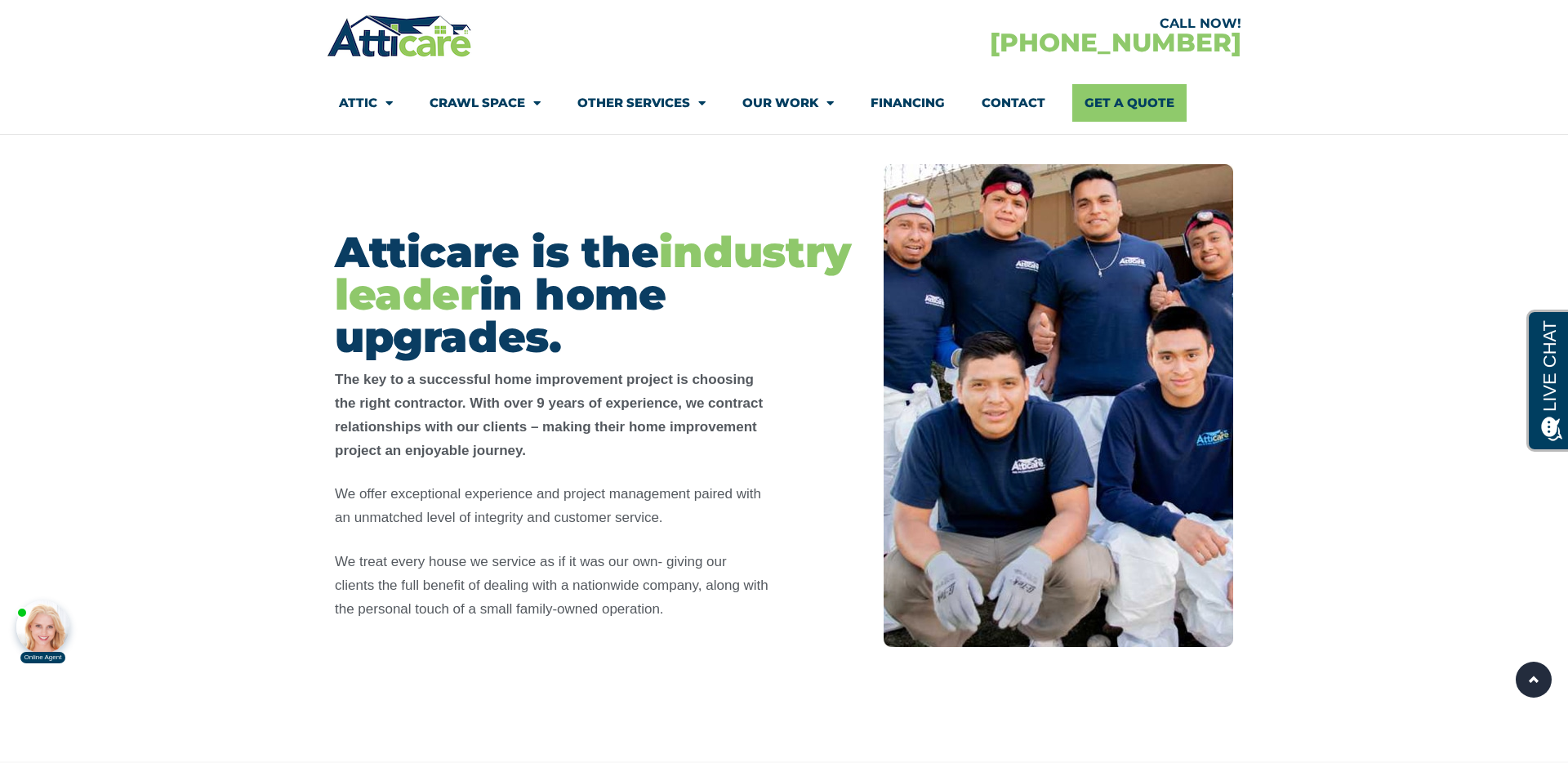 scroll, scrollTop: 326, scrollLeft: 0, axis: vertical 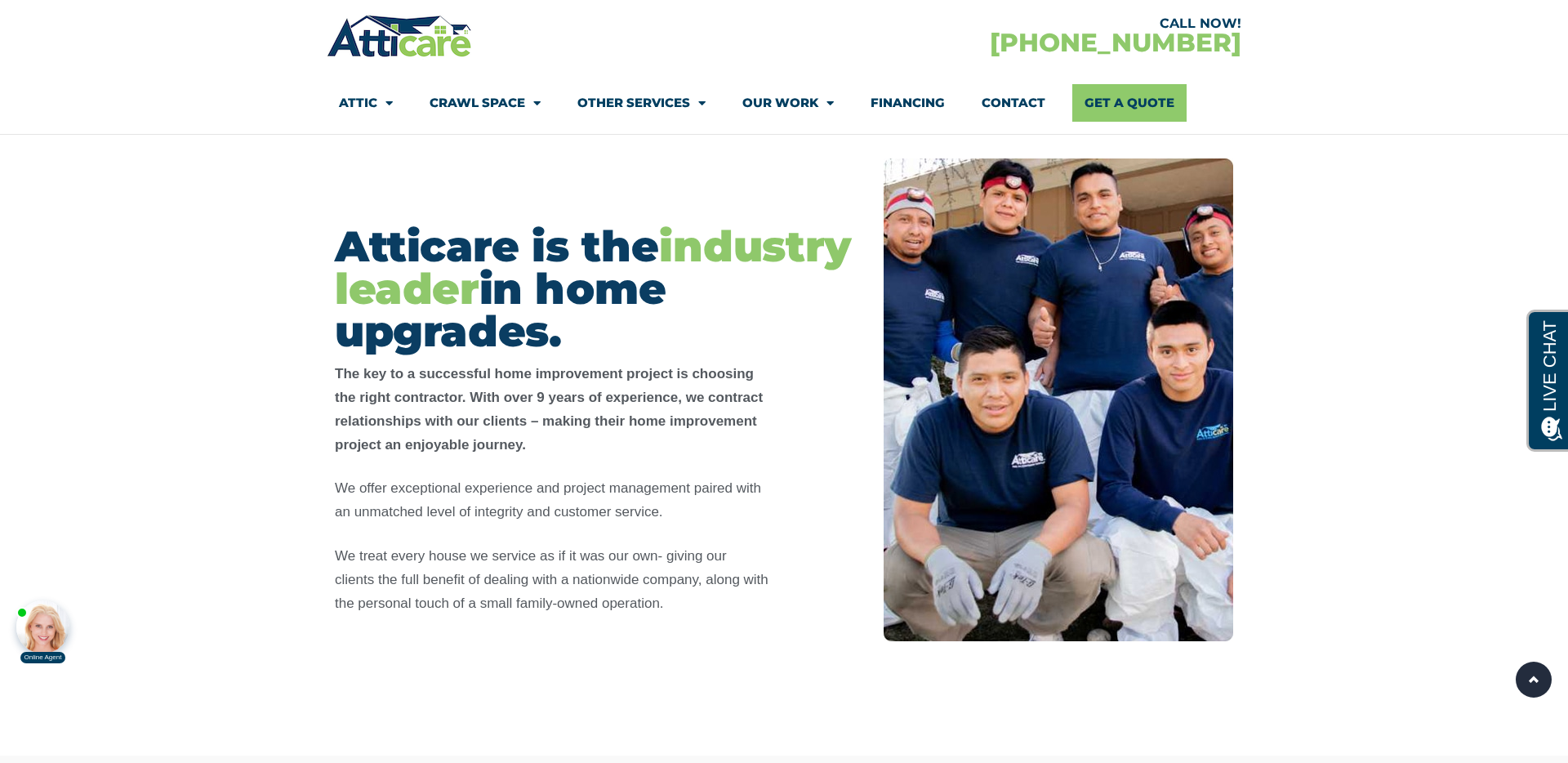 click at bounding box center (784, 420) 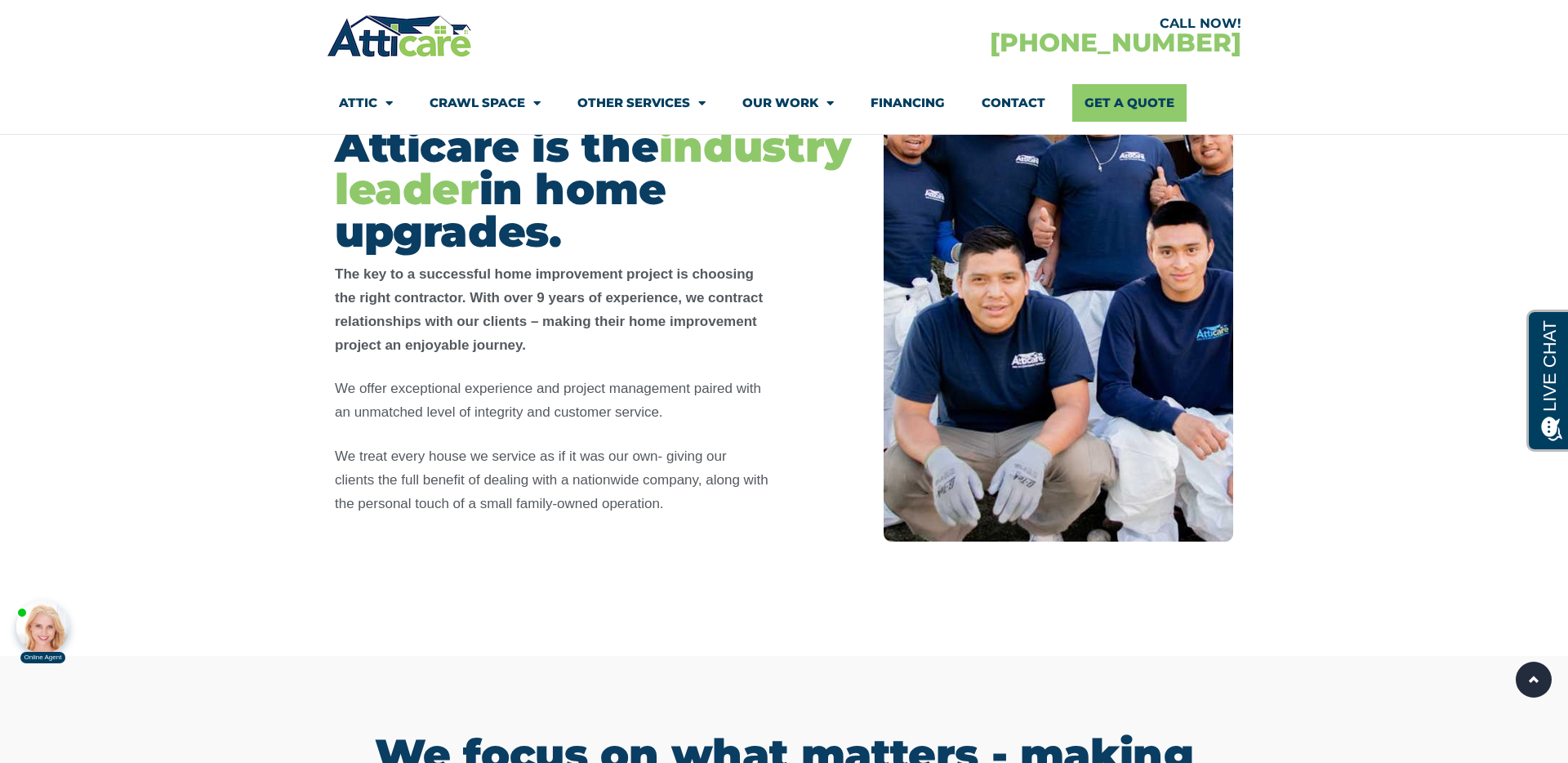 scroll, scrollTop: 471, scrollLeft: 0, axis: vertical 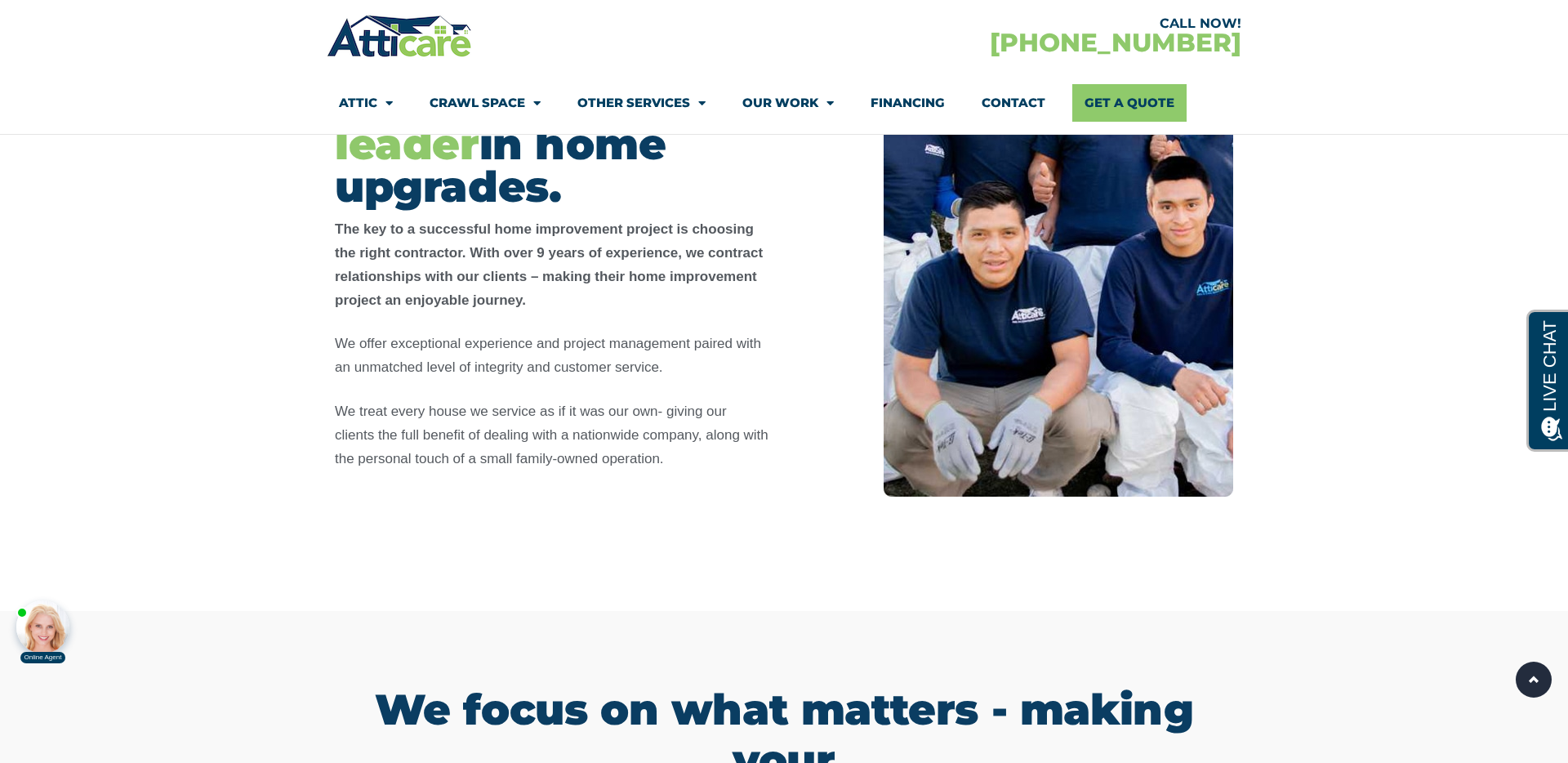click on "The key to a successful home improvement project is choosing the right contractor. With over 9 years of experience, we contract relationships with our clients – making their home improvement project an enjoyable journey." at bounding box center [552, 265] 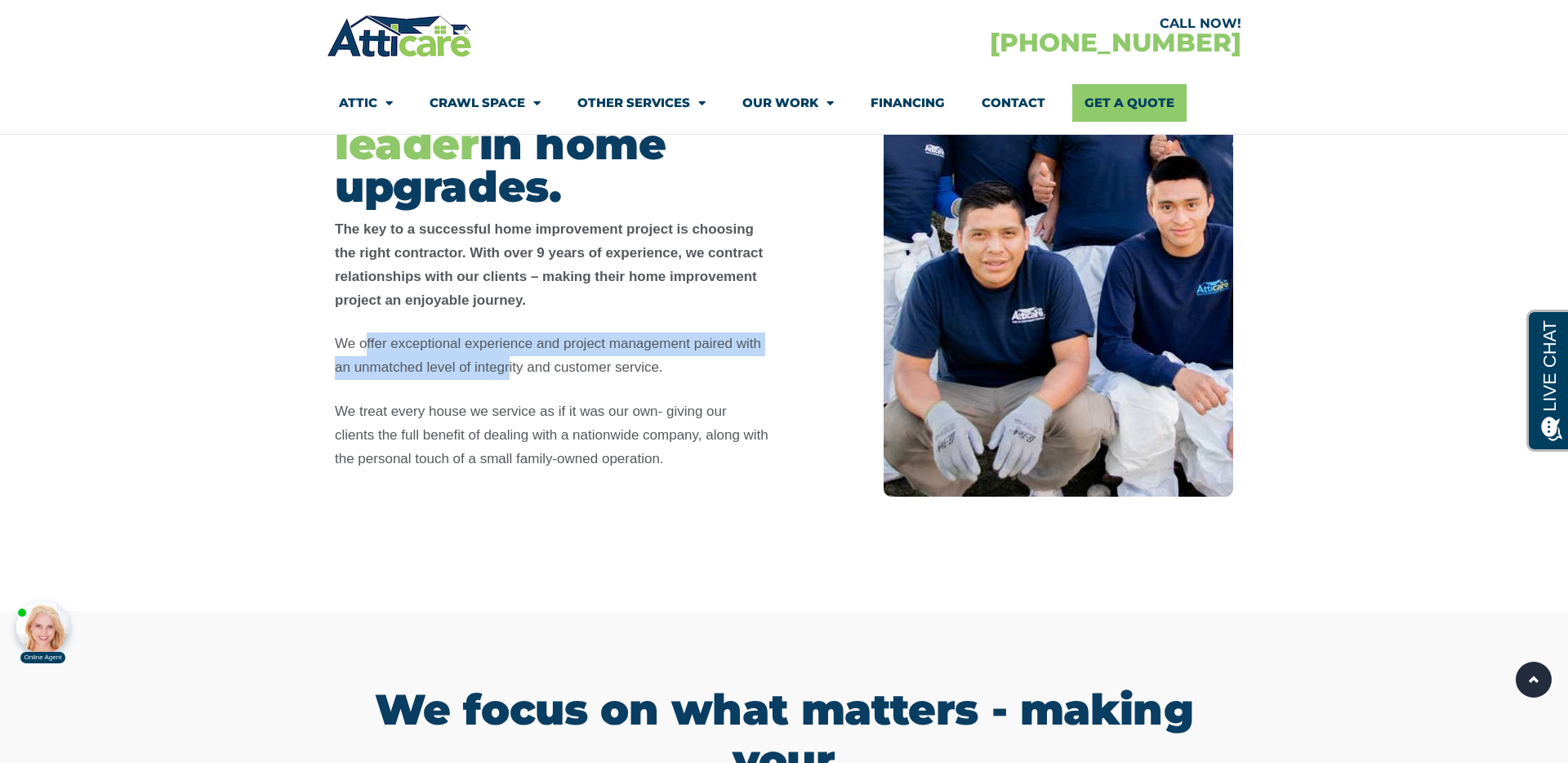 drag, startPoint x: 510, startPoint y: 368, endPoint x: 364, endPoint y: 348, distance: 147.3635 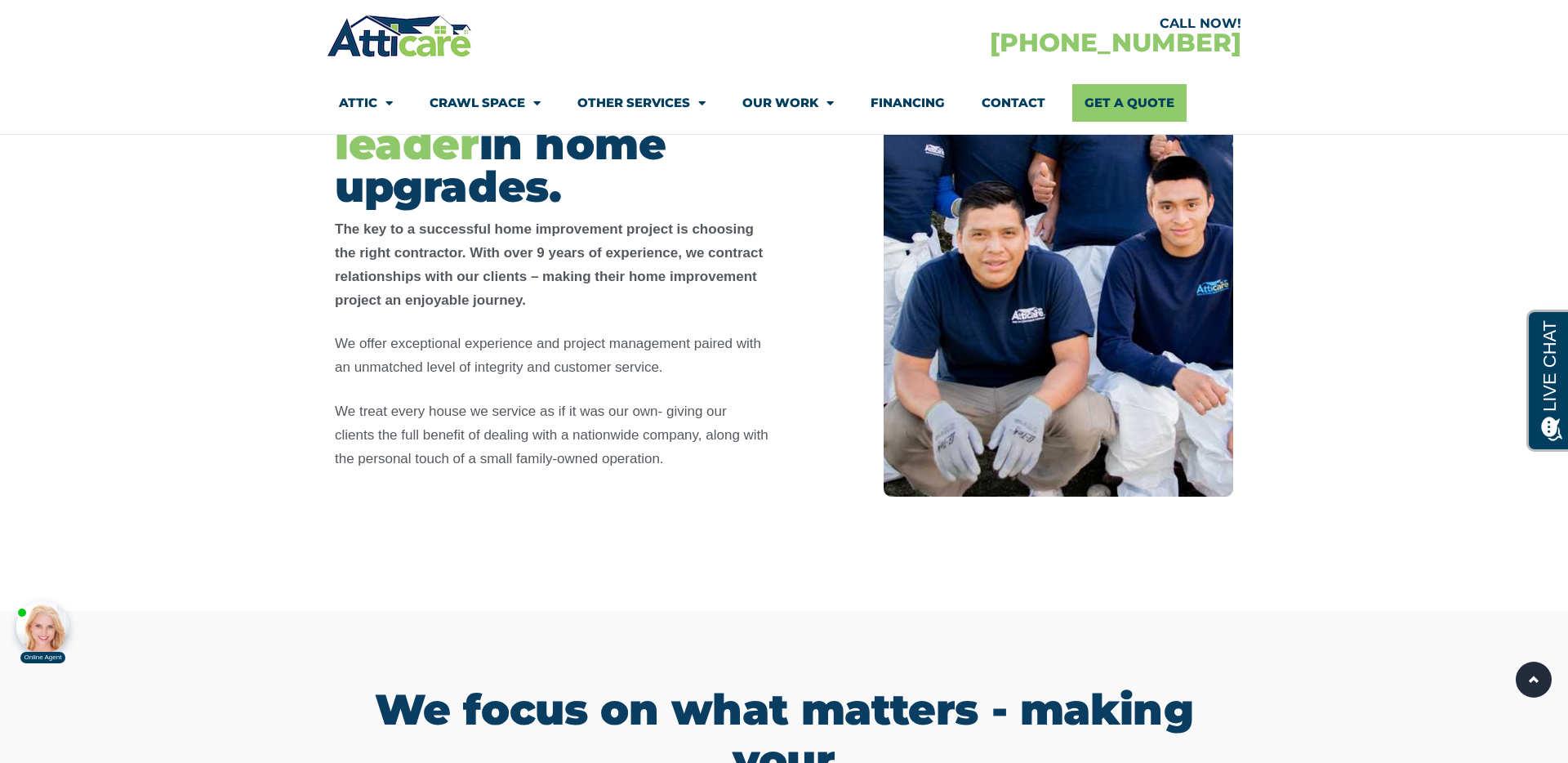 click on "We treat every house we service as if it was our own- giving our clients the full benefit of dealing with a nationwide company, along with the personal touch of a small family-owned operation." at bounding box center (552, 435) 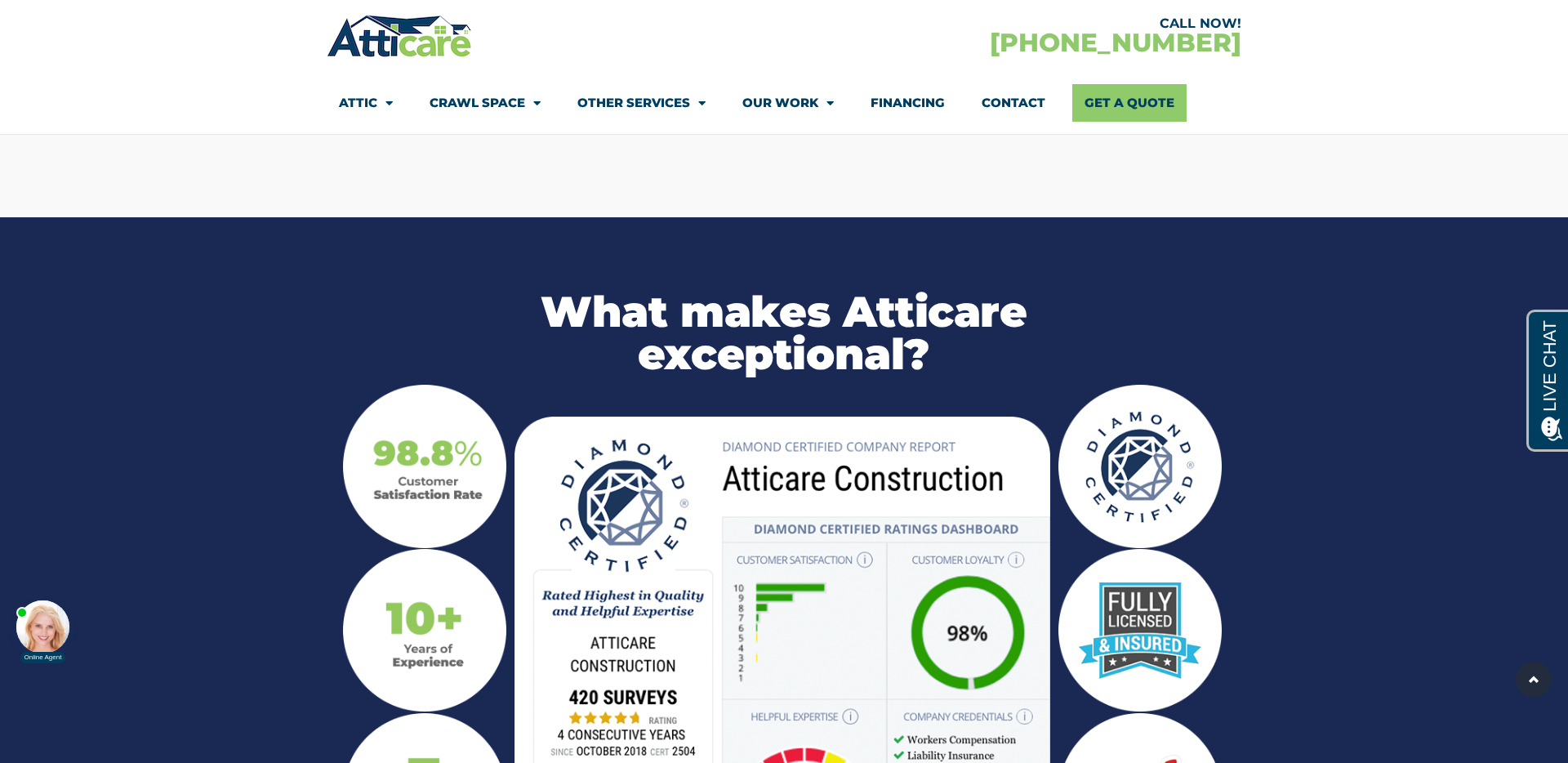 scroll, scrollTop: 1519, scrollLeft: 0, axis: vertical 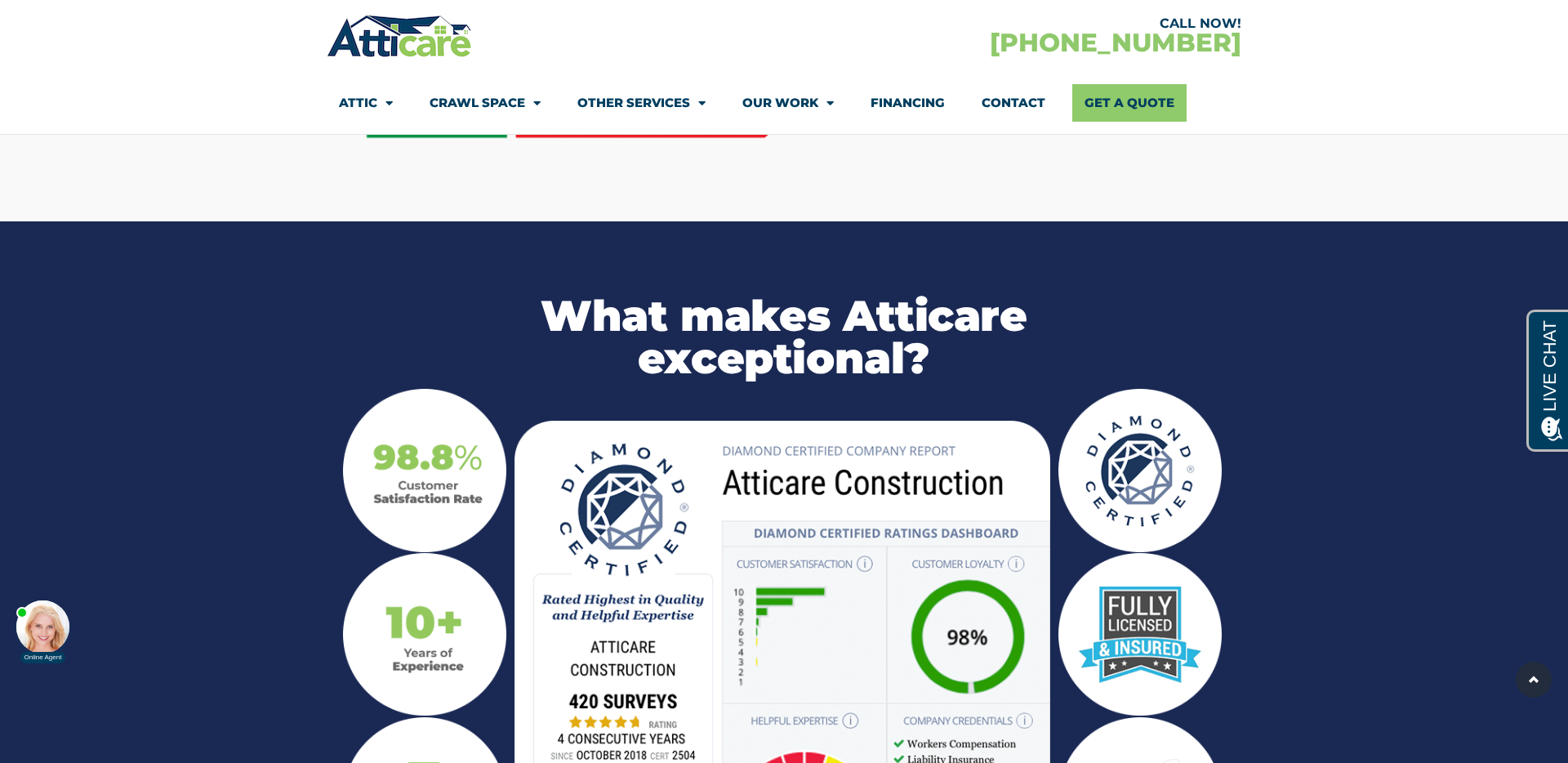 drag, startPoint x: 608, startPoint y: 274, endPoint x: 305, endPoint y: 298, distance: 303.94901 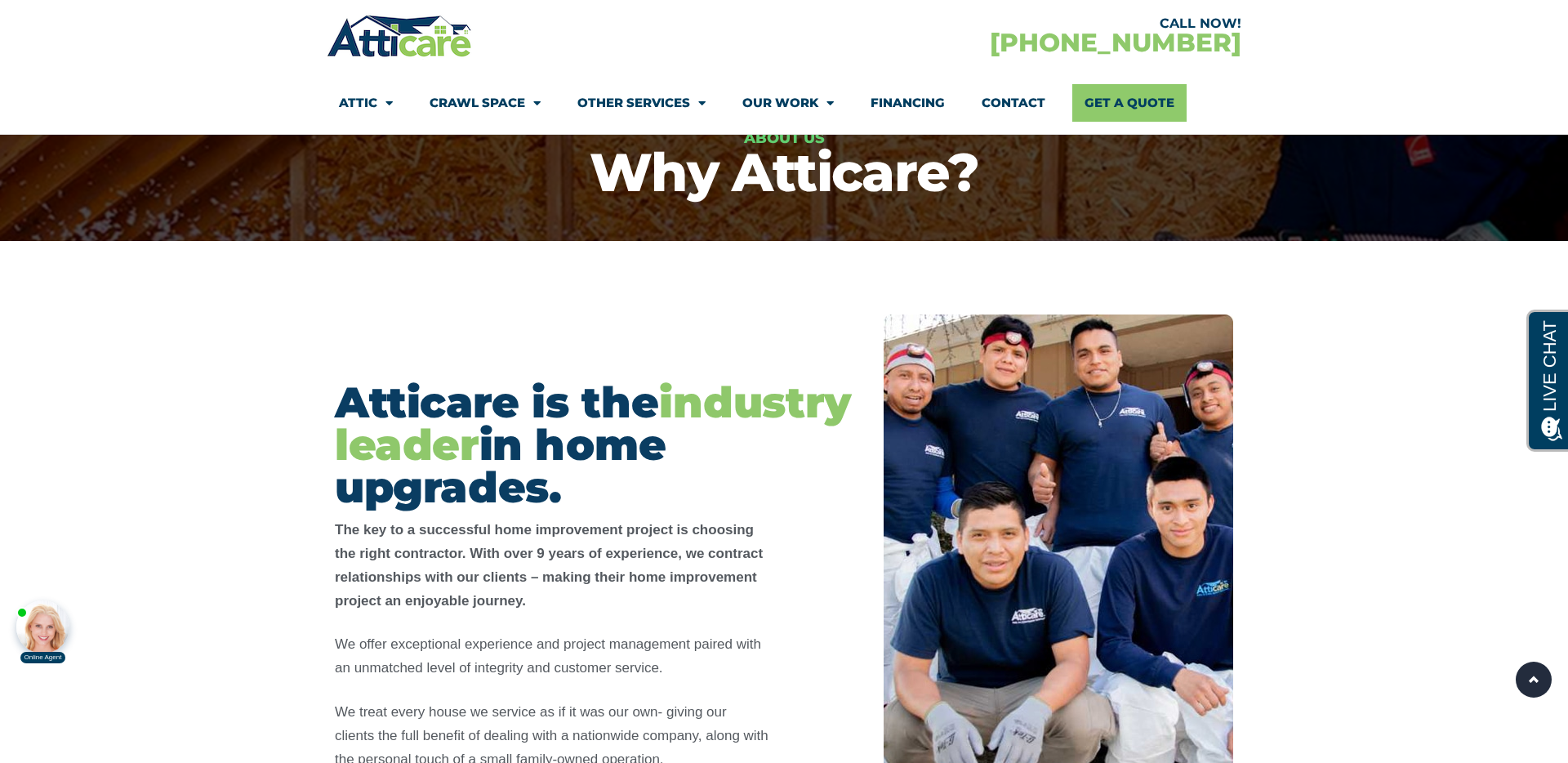 scroll, scrollTop: 0, scrollLeft: 0, axis: both 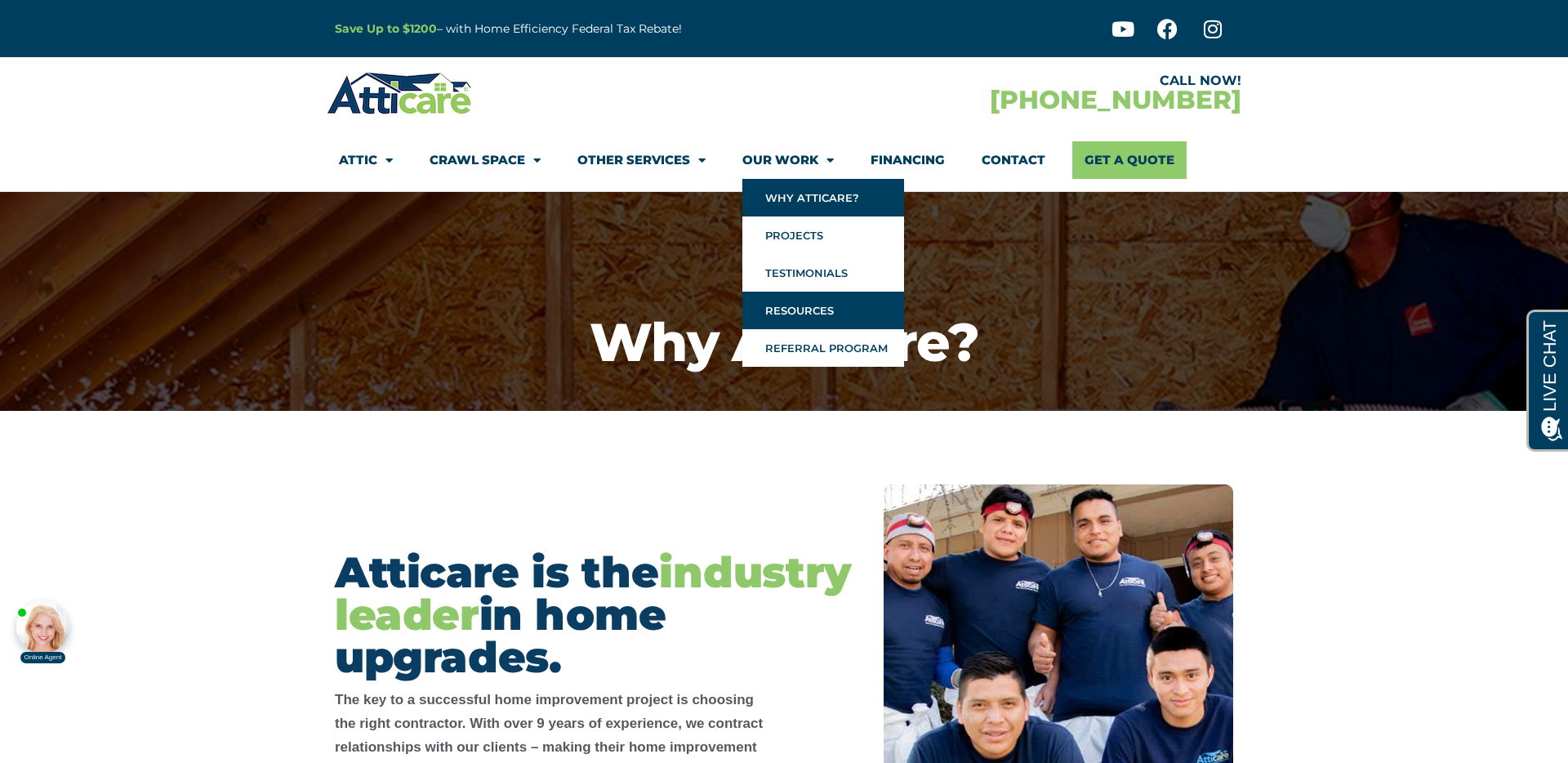 click on "Resources" 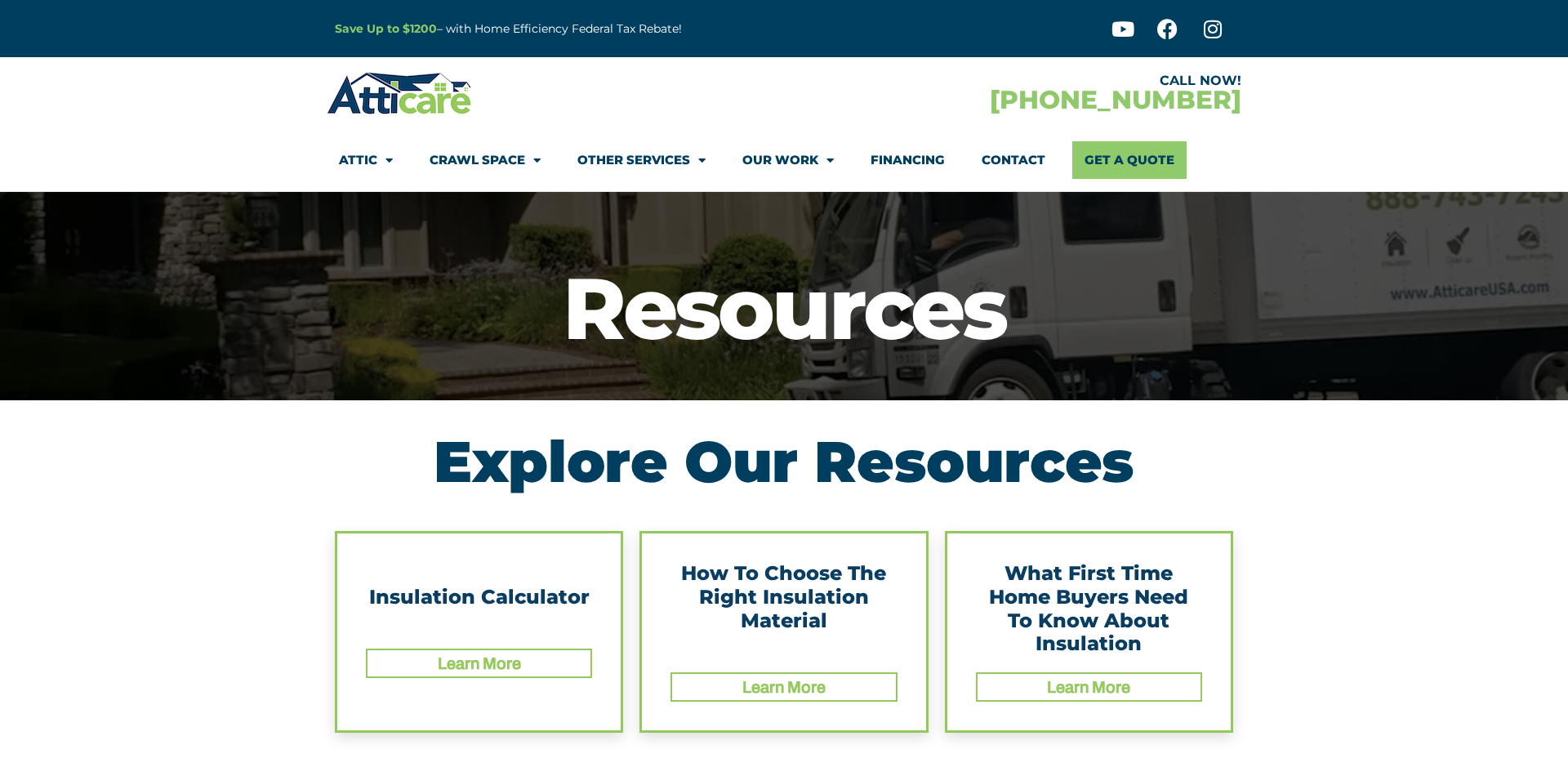 scroll, scrollTop: 0, scrollLeft: 0, axis: both 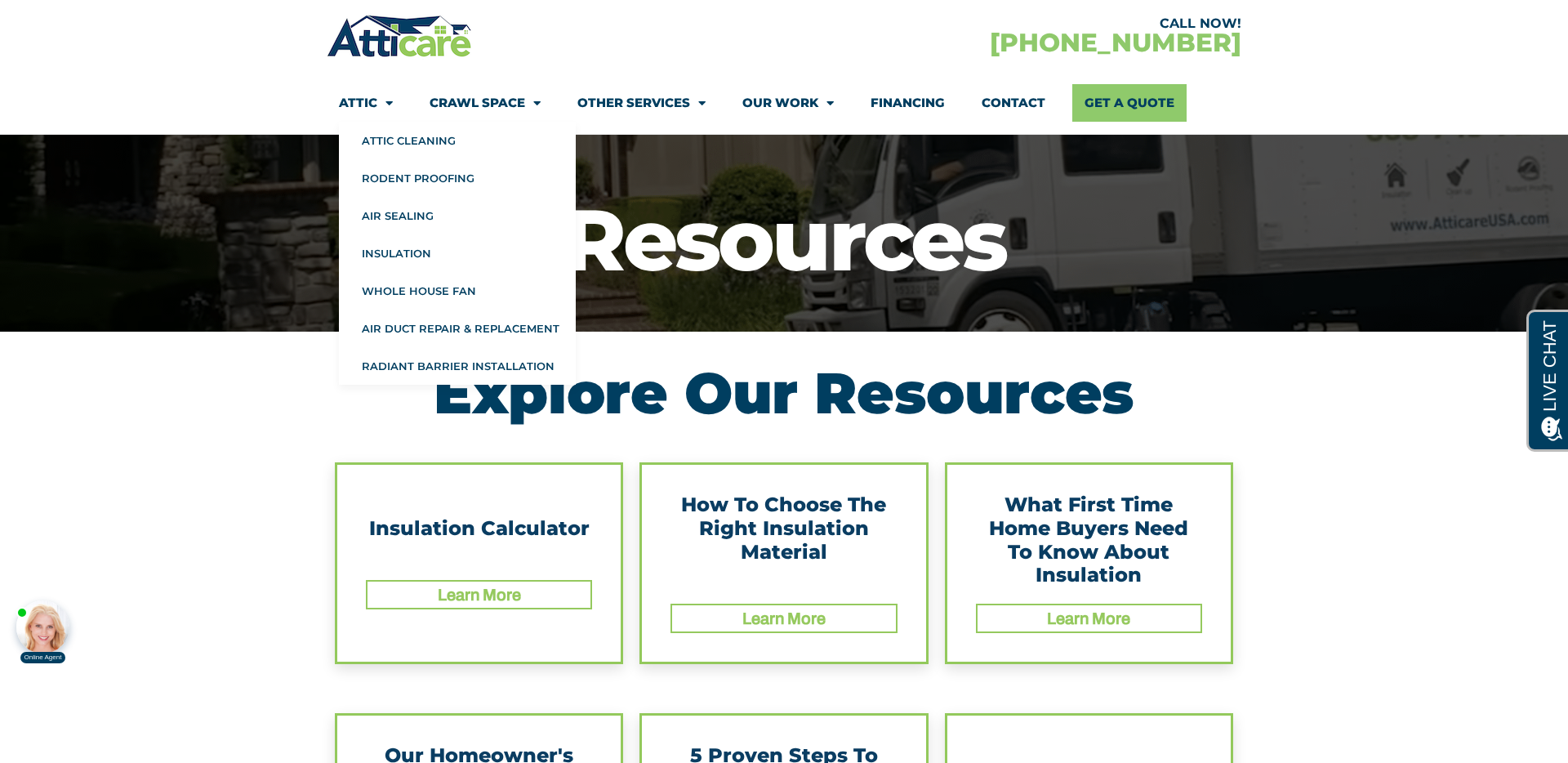 click at bounding box center [399, 36] 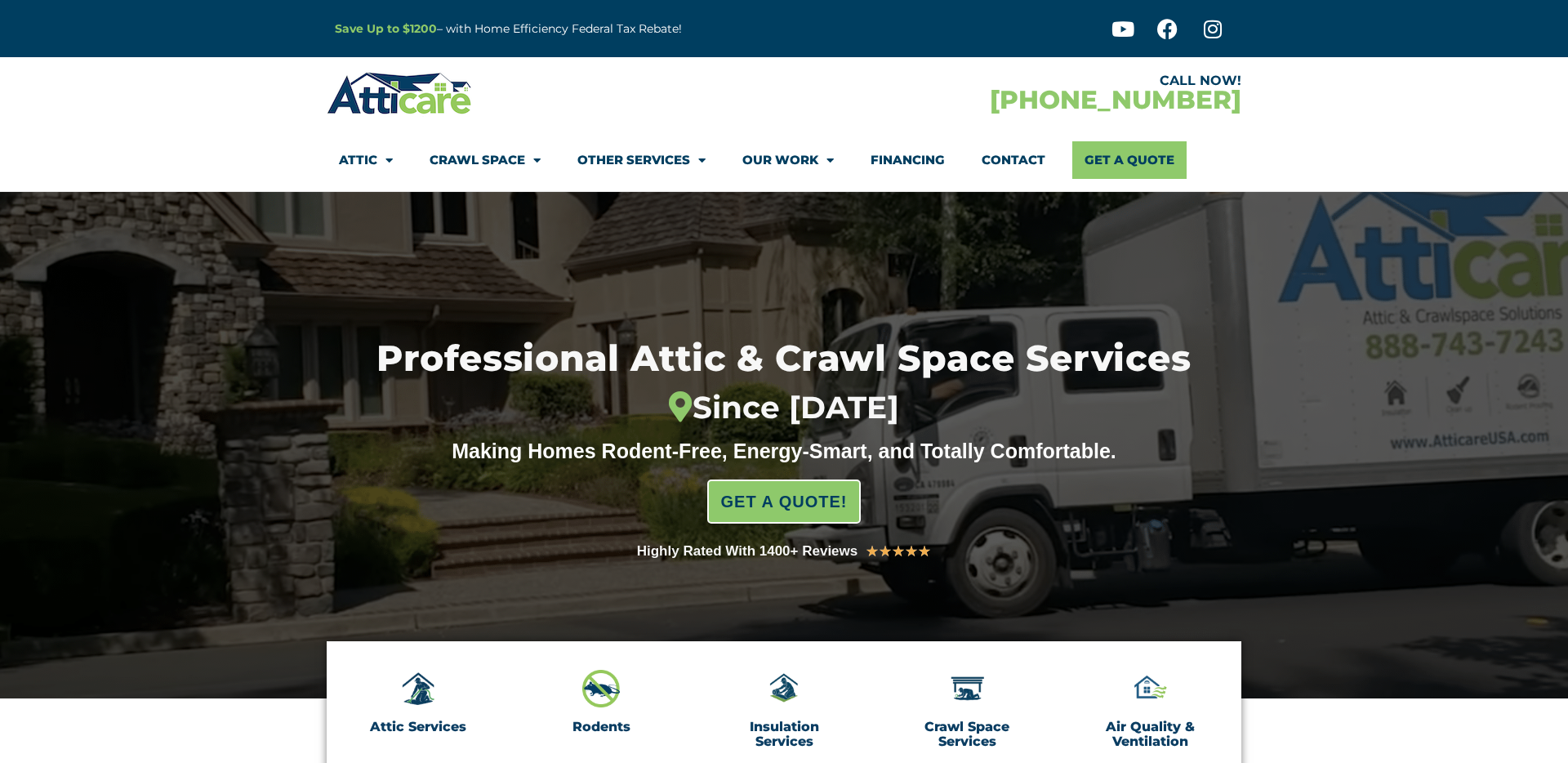 scroll, scrollTop: 0, scrollLeft: 0, axis: both 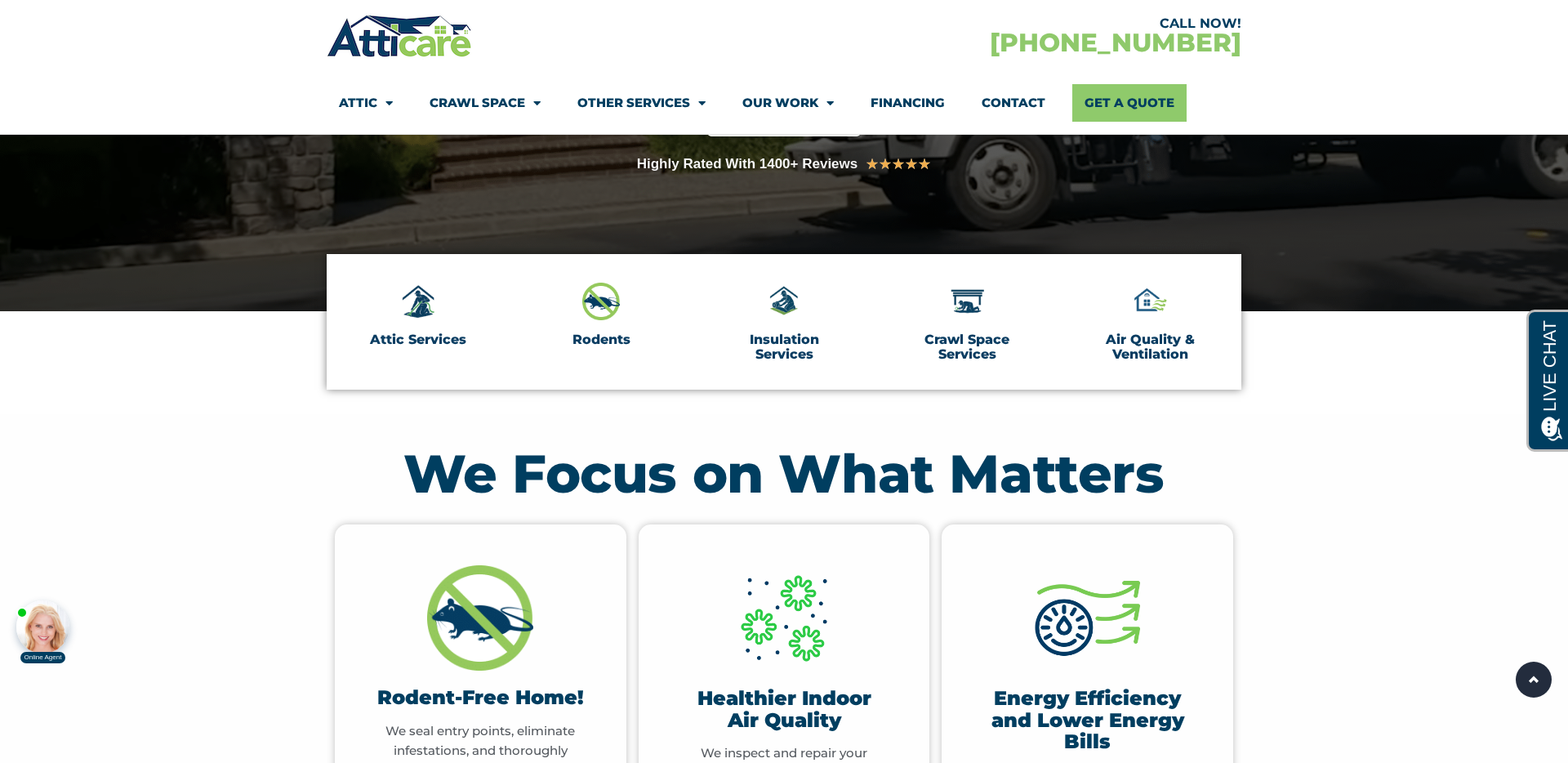 click on "We Focus on What Matters
Rodent-Free Home! We seal entry points, eliminate infestations, and thoroughly clean contaminated areas — removing carcasses, odors, and toxic rodent waste
BOOK [DATE]
Healthier Indoor Air Quality We inspect and repair your ventilation and duct systems to enhance airflow and indoor air quality—helping reduce [MEDICAL_DATA], [MEDICAL_DATA], and other respiratory concerns
BOOK [DATE]
Energy Efficiency and Lower Energy Bills" at bounding box center (784, 744) 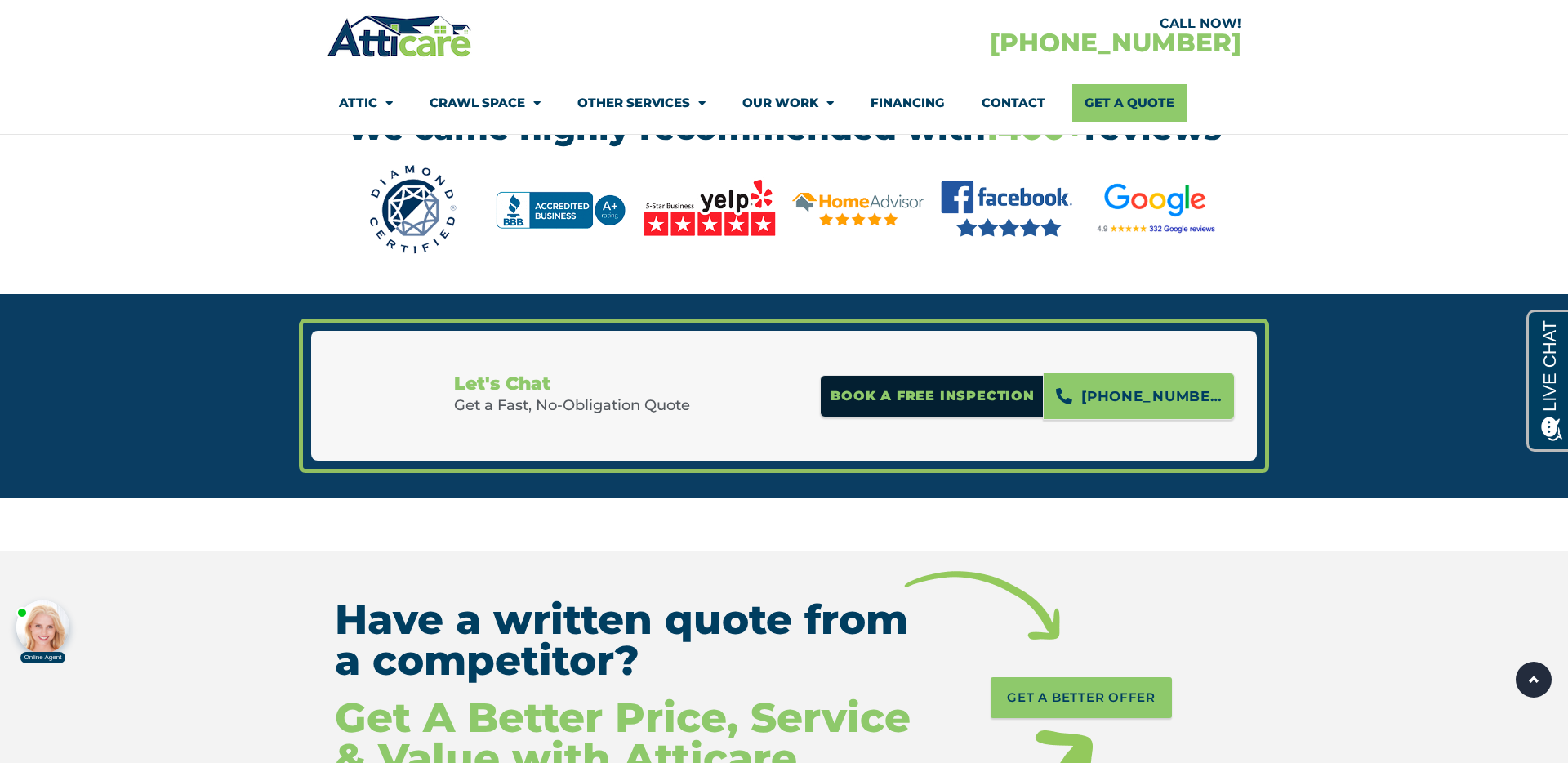 scroll, scrollTop: 2208, scrollLeft: 0, axis: vertical 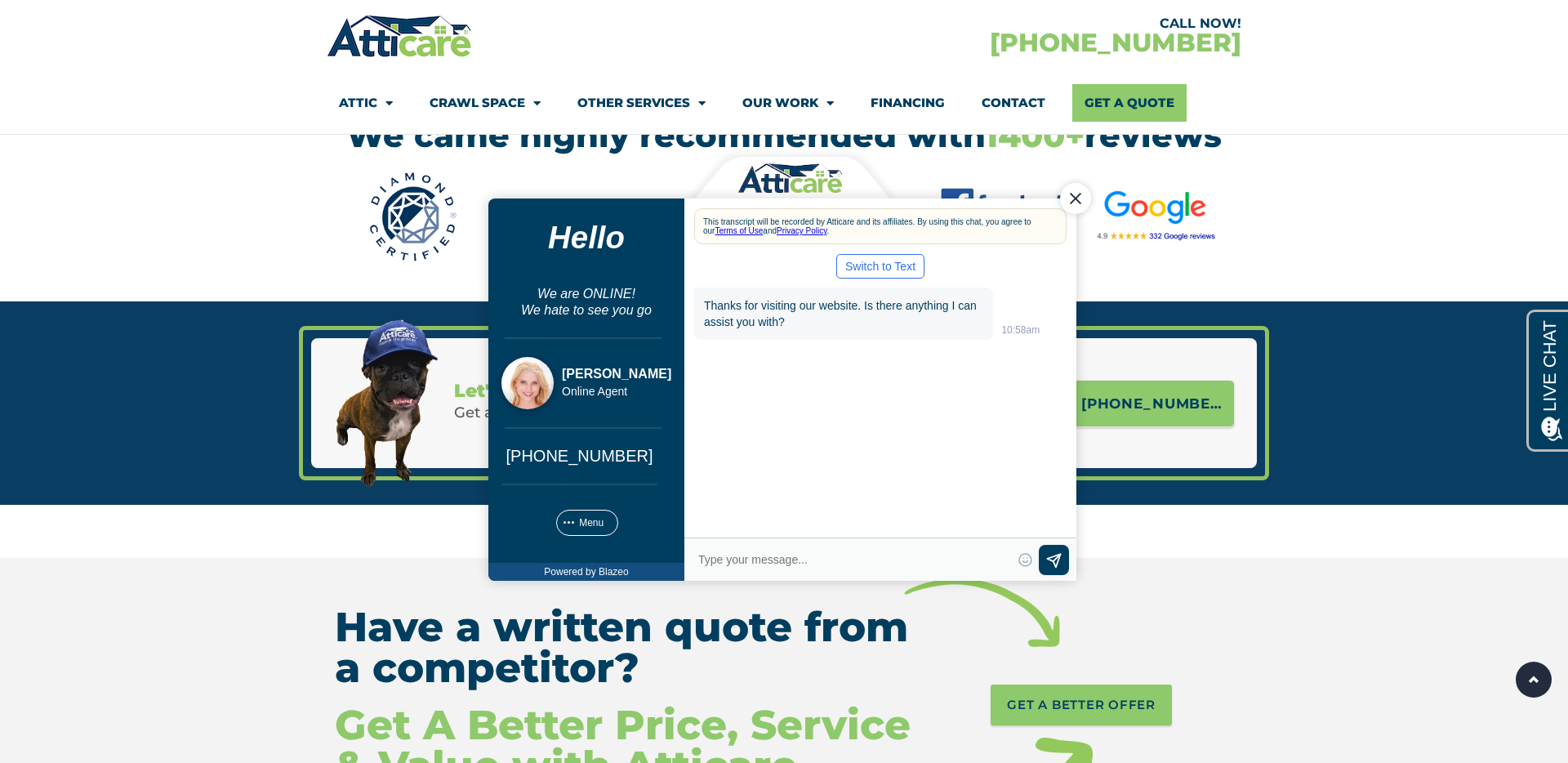 drag, startPoint x: 1073, startPoint y: 197, endPoint x: 1557, endPoint y: 350, distance: 507.6071 